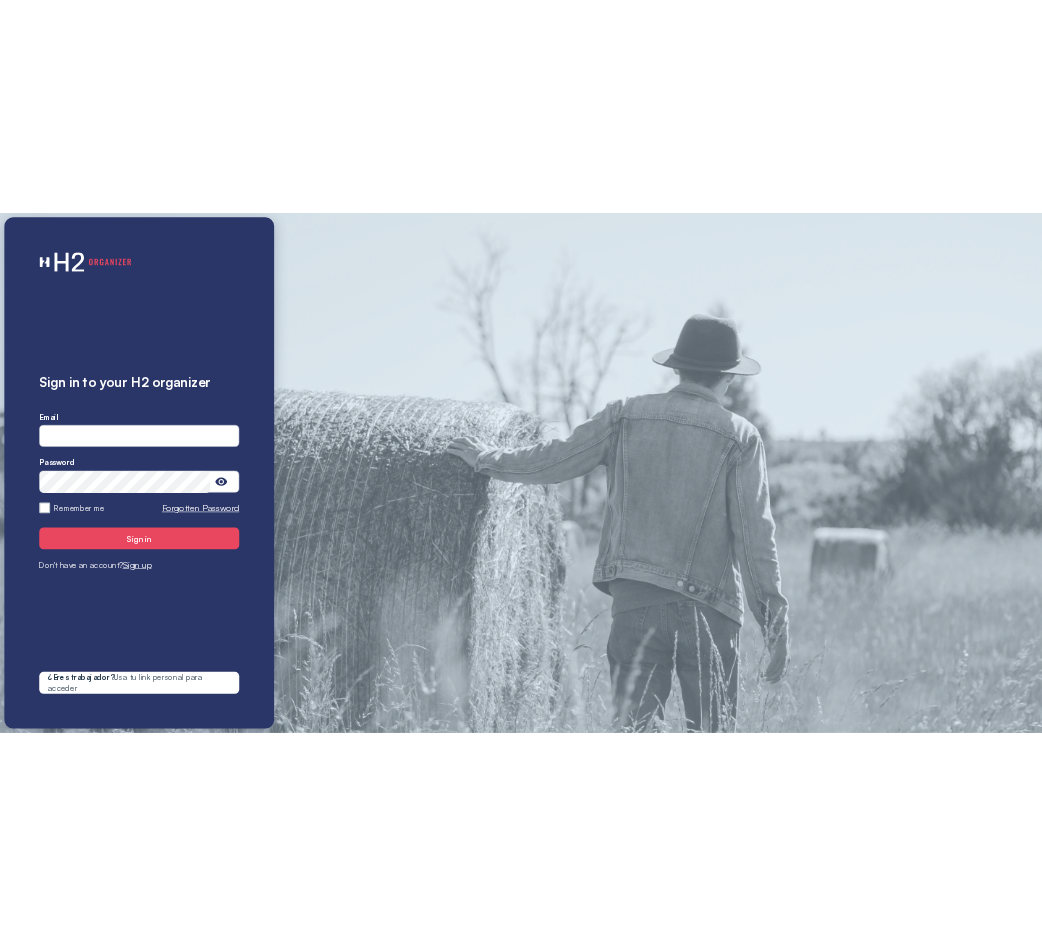 scroll, scrollTop: 0, scrollLeft: 0, axis: both 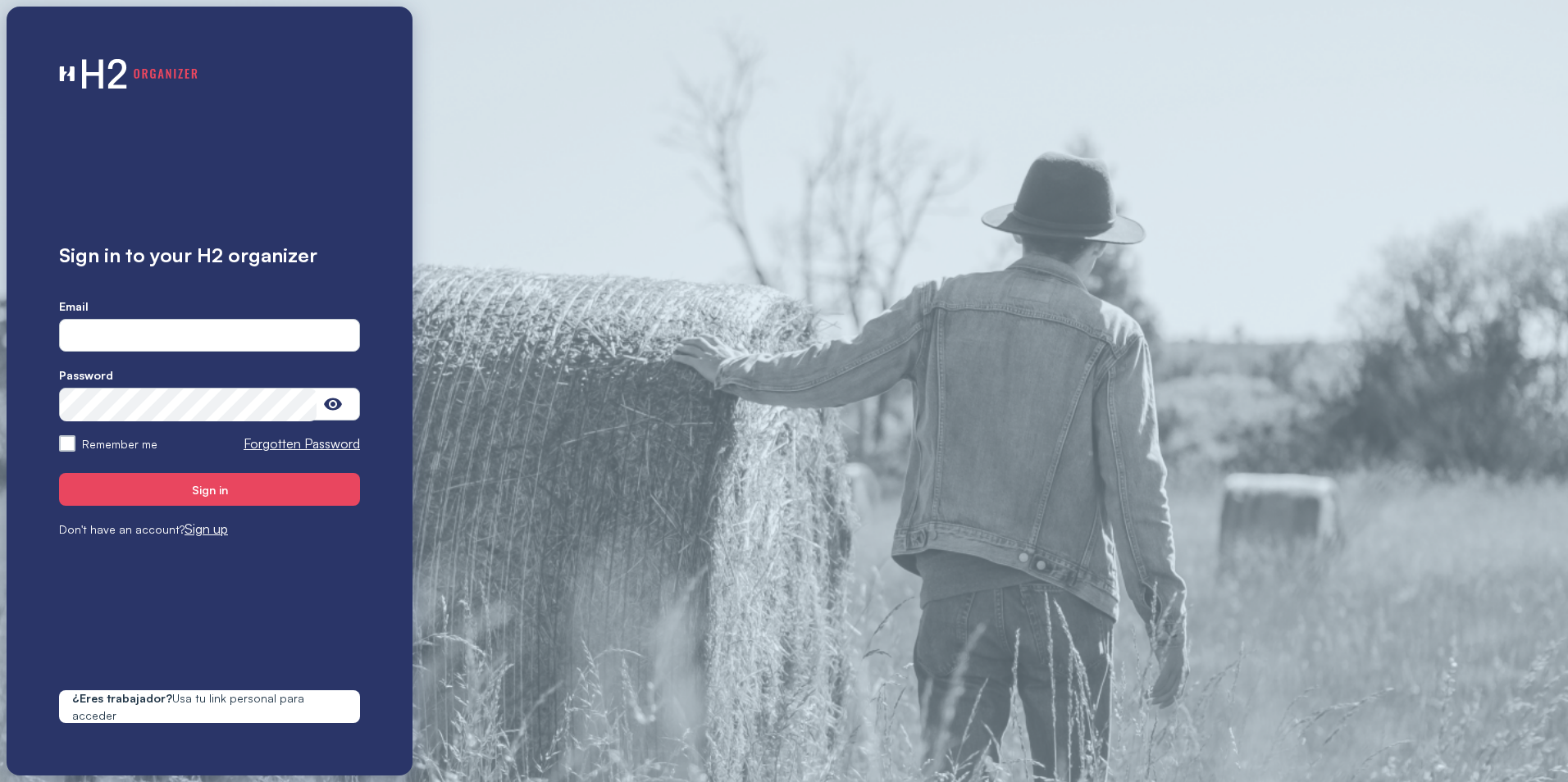 click at bounding box center [209, 336] 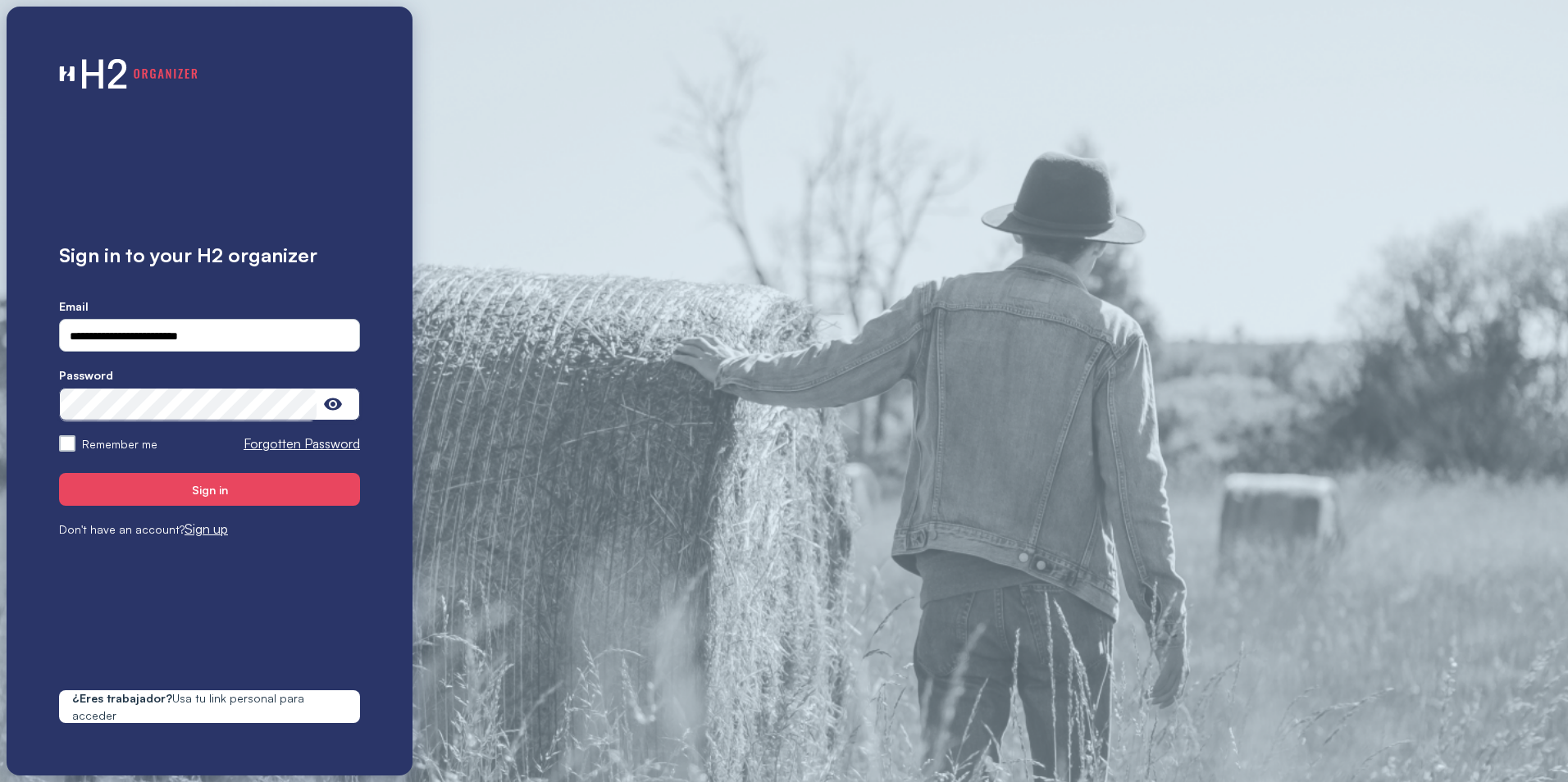 click on "Sign in" at bounding box center [209, 489] 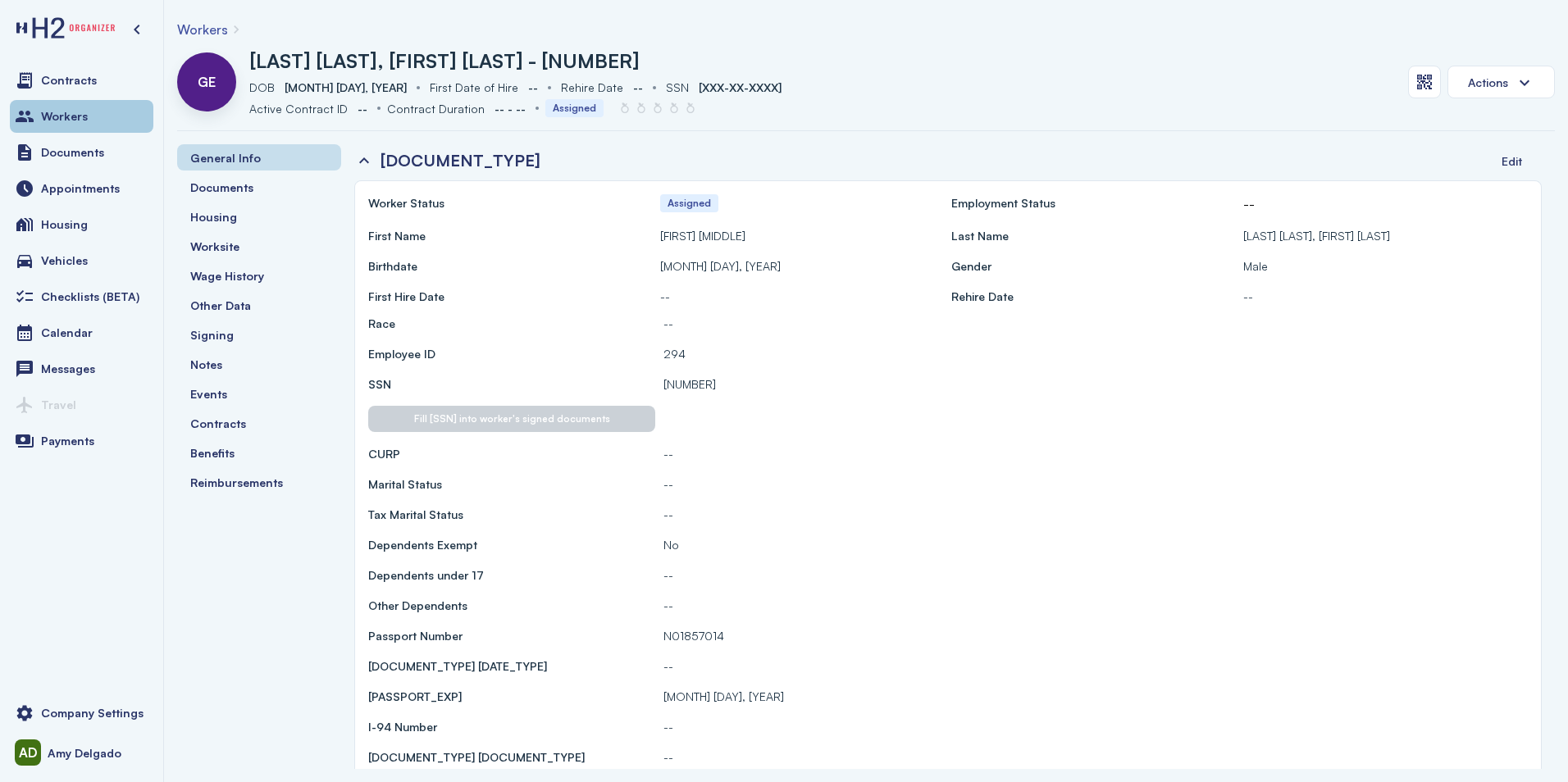click on "Workers" at bounding box center (64, 116) 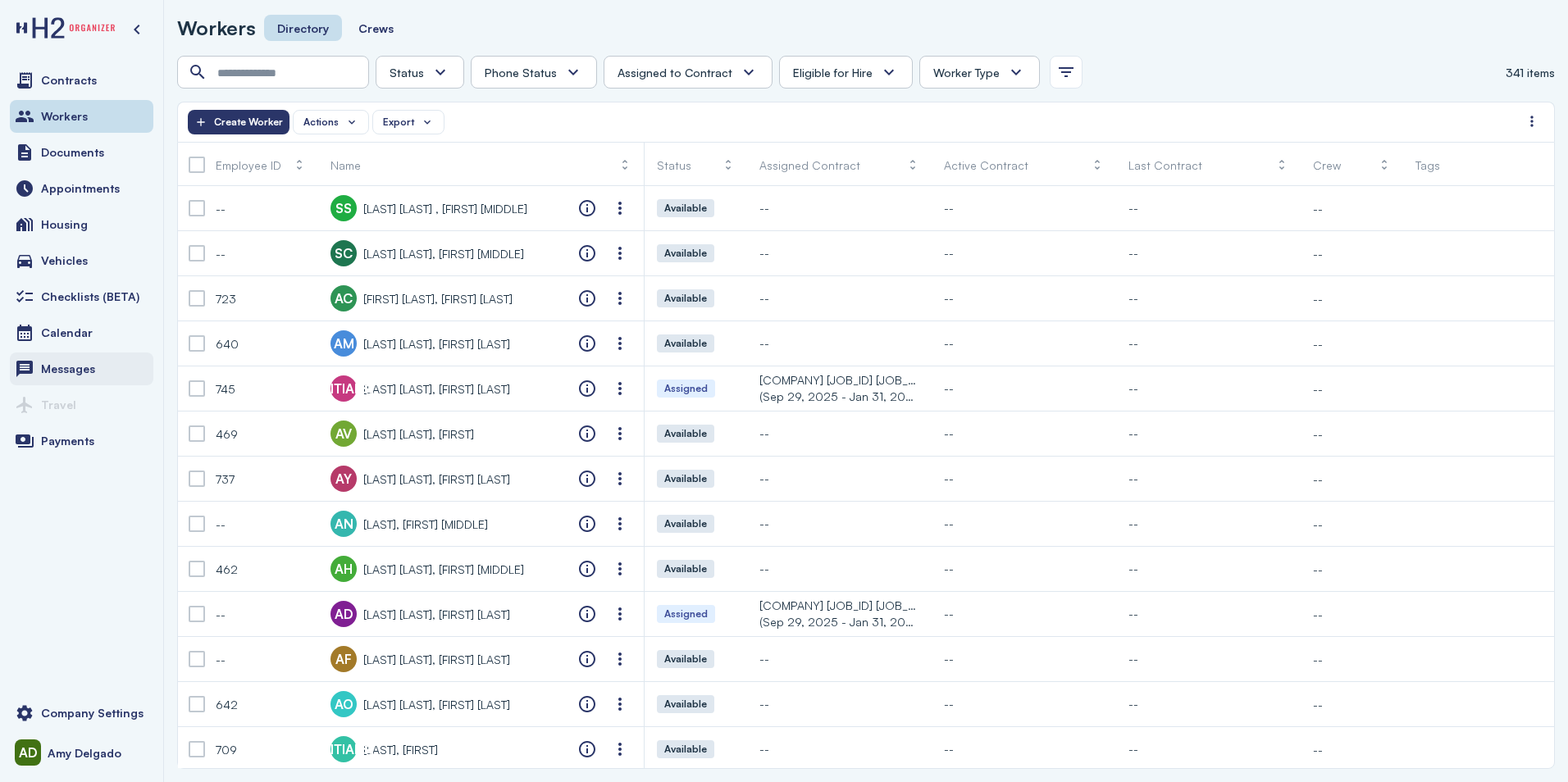 click on "Messages" at bounding box center (81, 369) 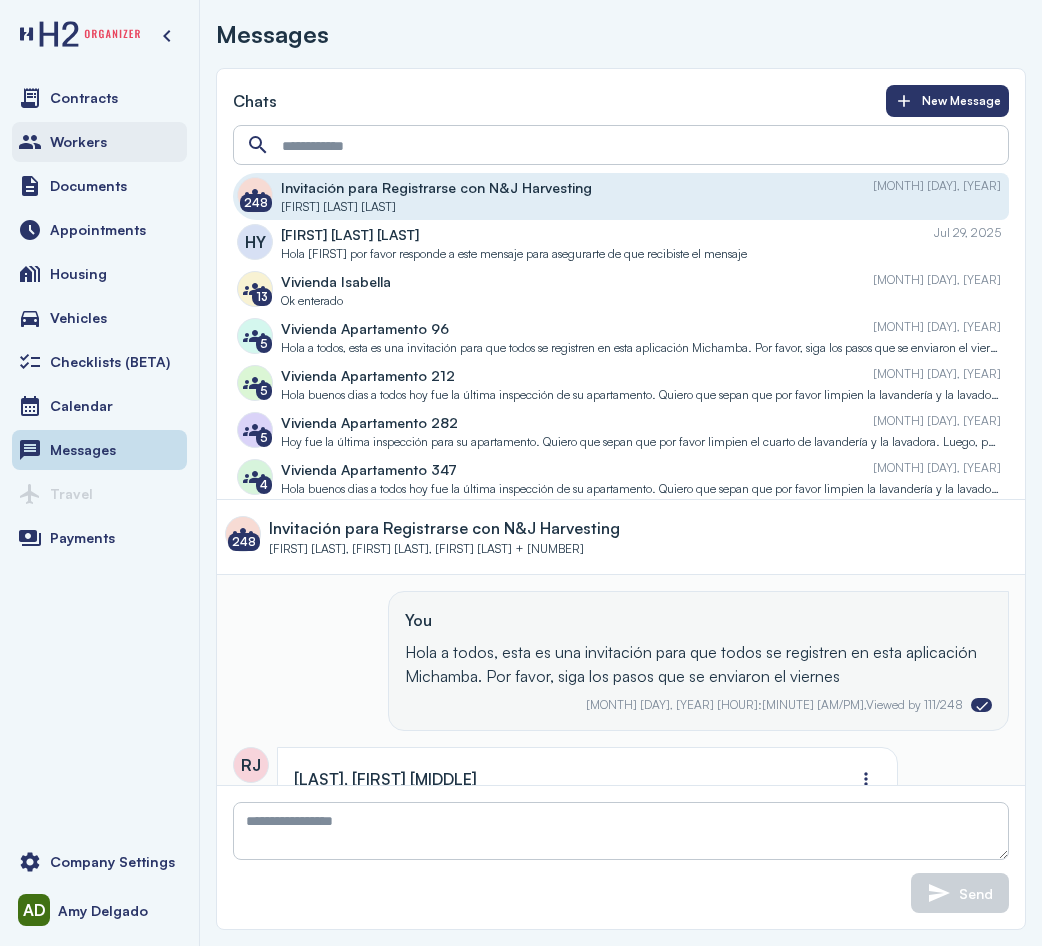 click on "Workers" at bounding box center [99, 142] 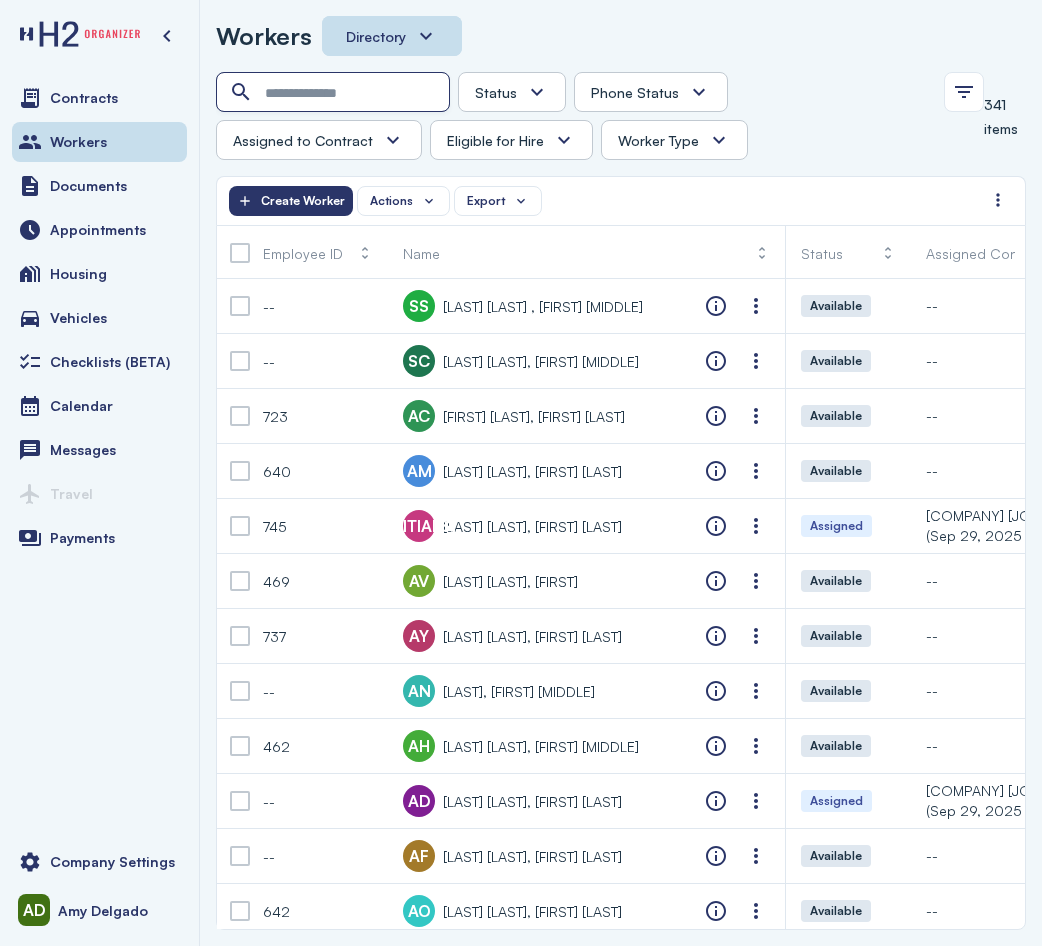 click at bounding box center (335, 93) 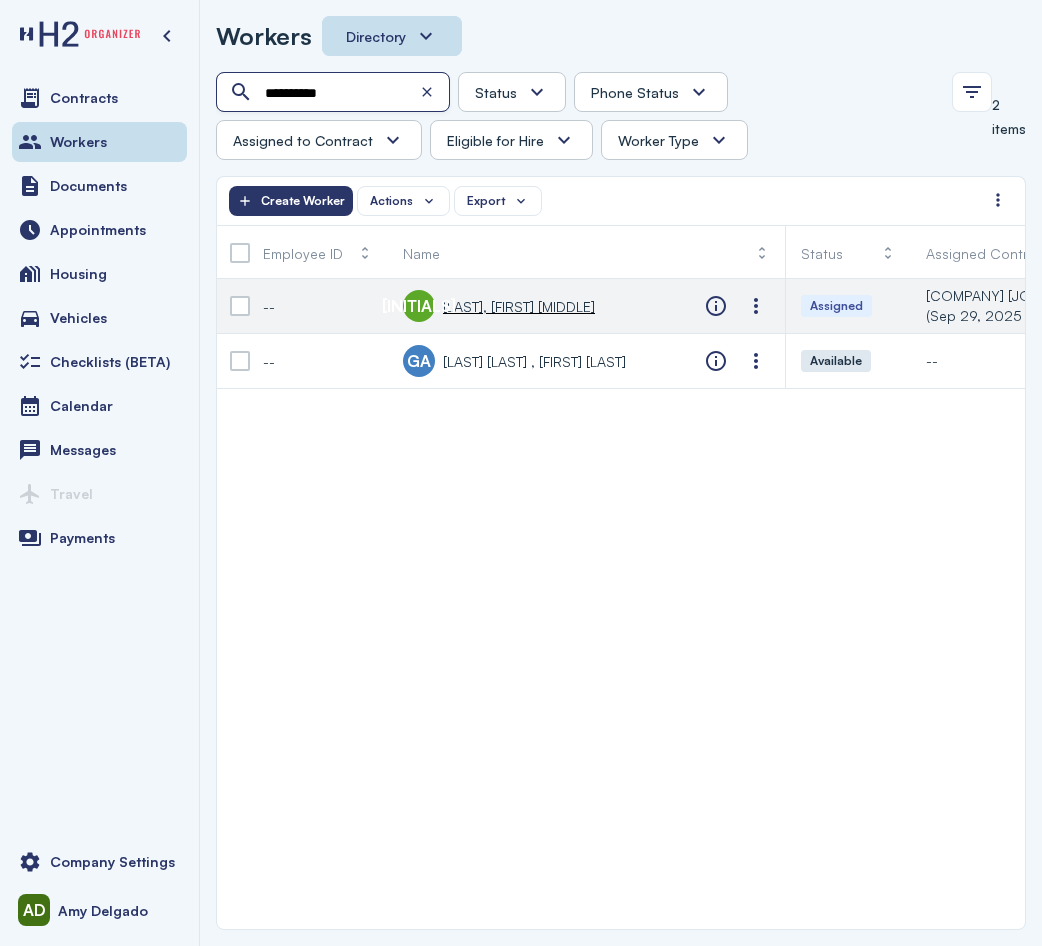 type on "**********" 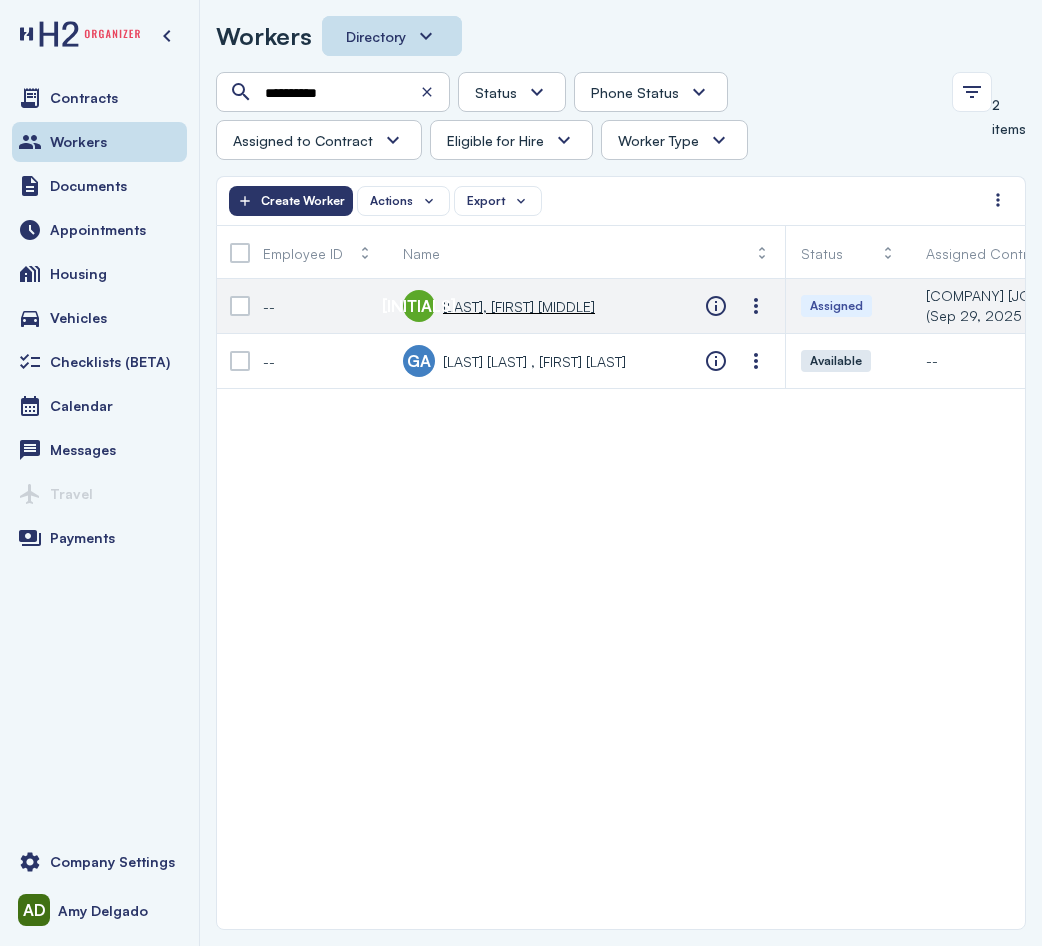 click on "AA       Ahumada Solis, Hector Adrian" at bounding box center (499, 306) 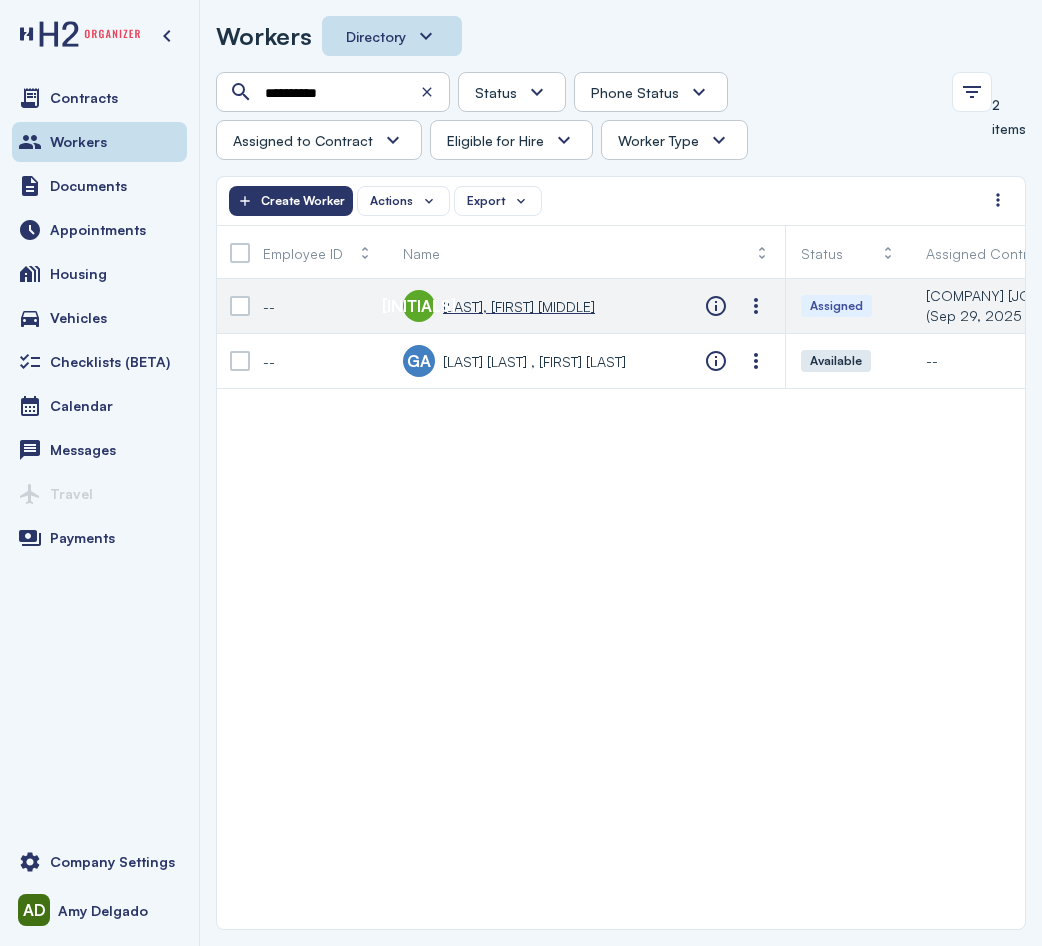 click on "Ahumada Solis, Hector Adrian" at bounding box center [519, 306] 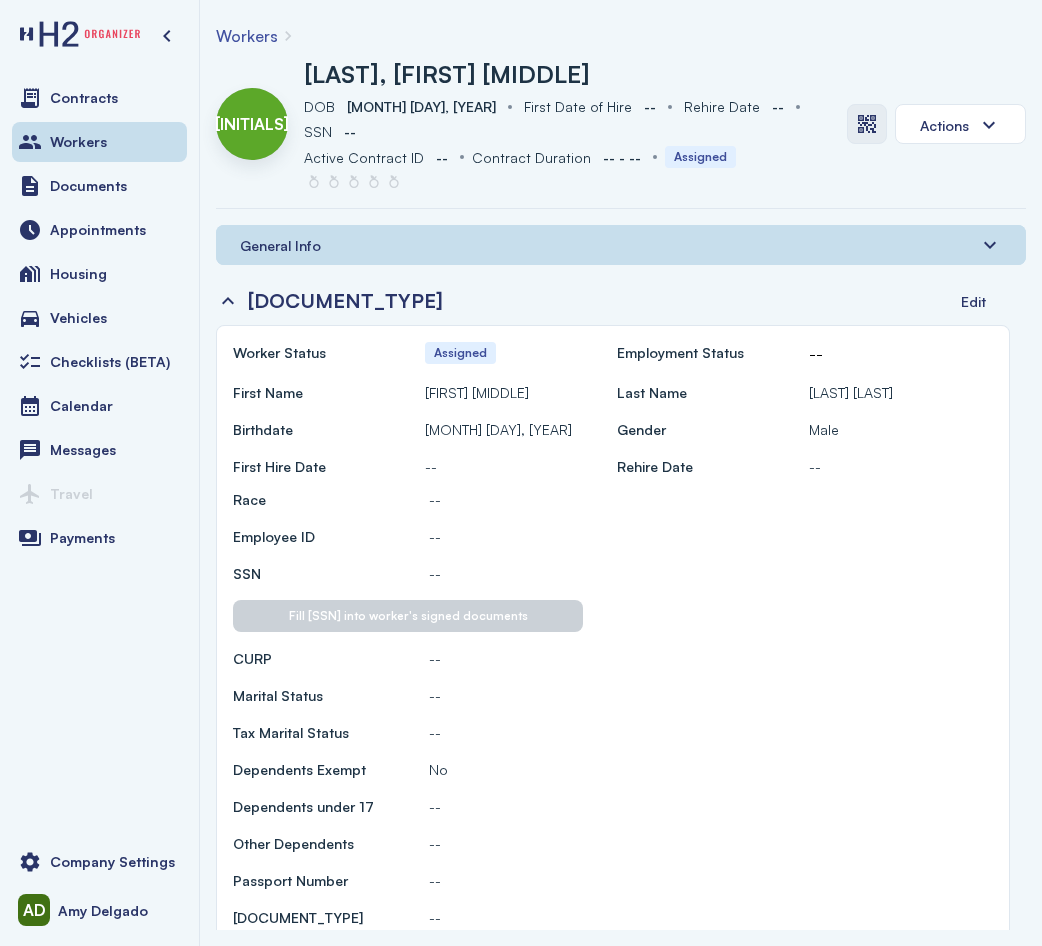 click at bounding box center (867, 124) 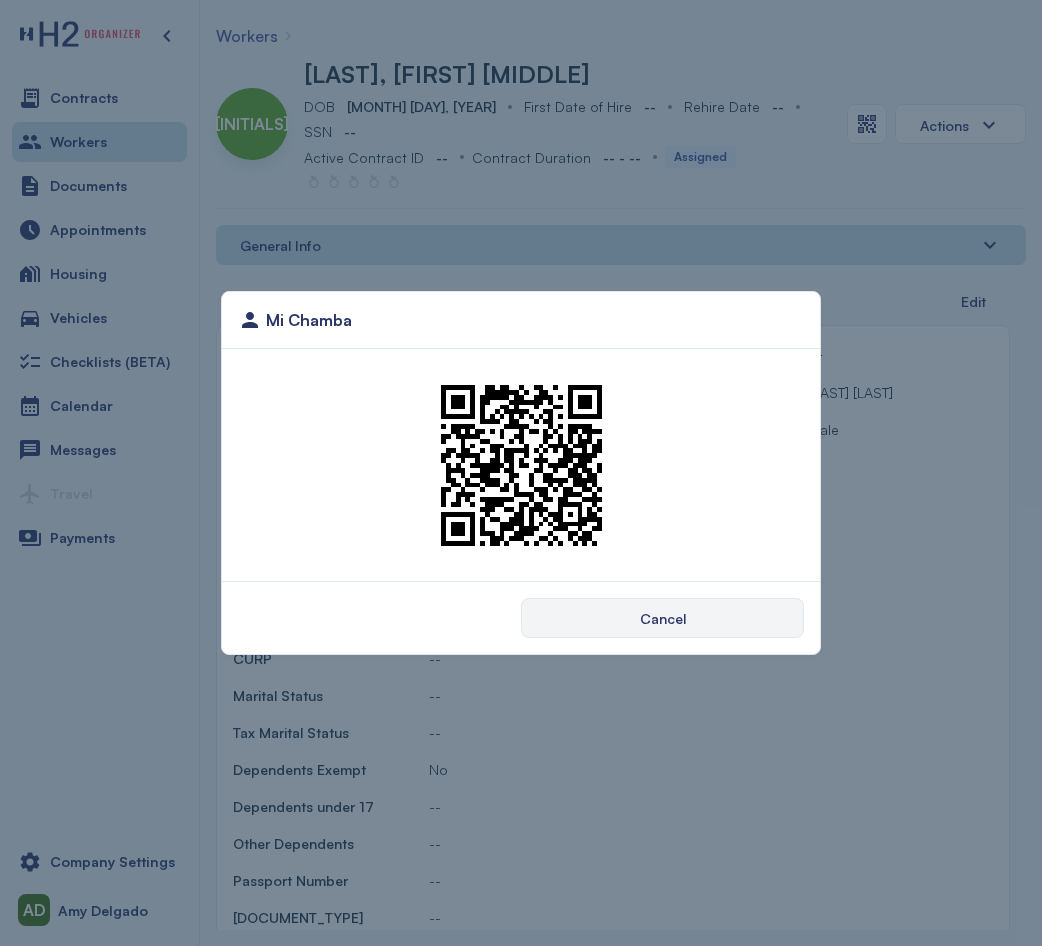 click on "Mi Chamba       Cancel" at bounding box center (521, 473) 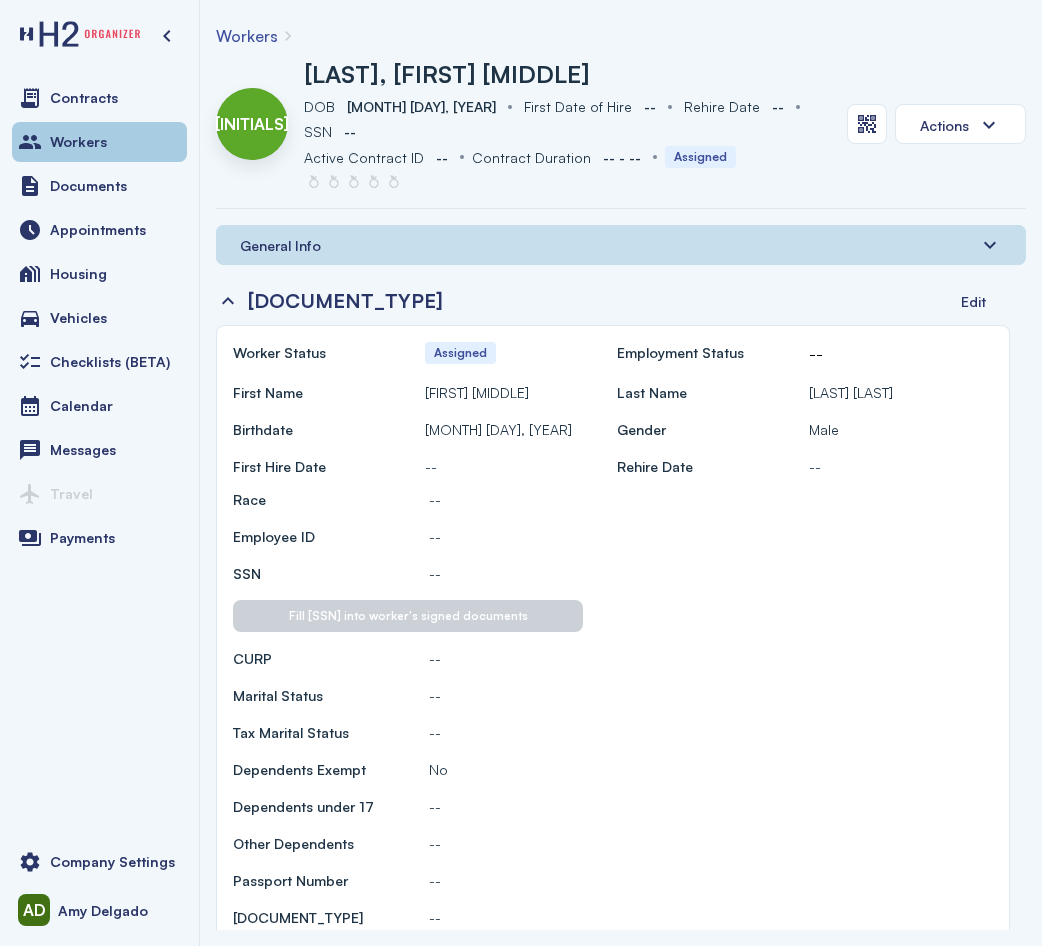 click on "Workers" at bounding box center [99, 142] 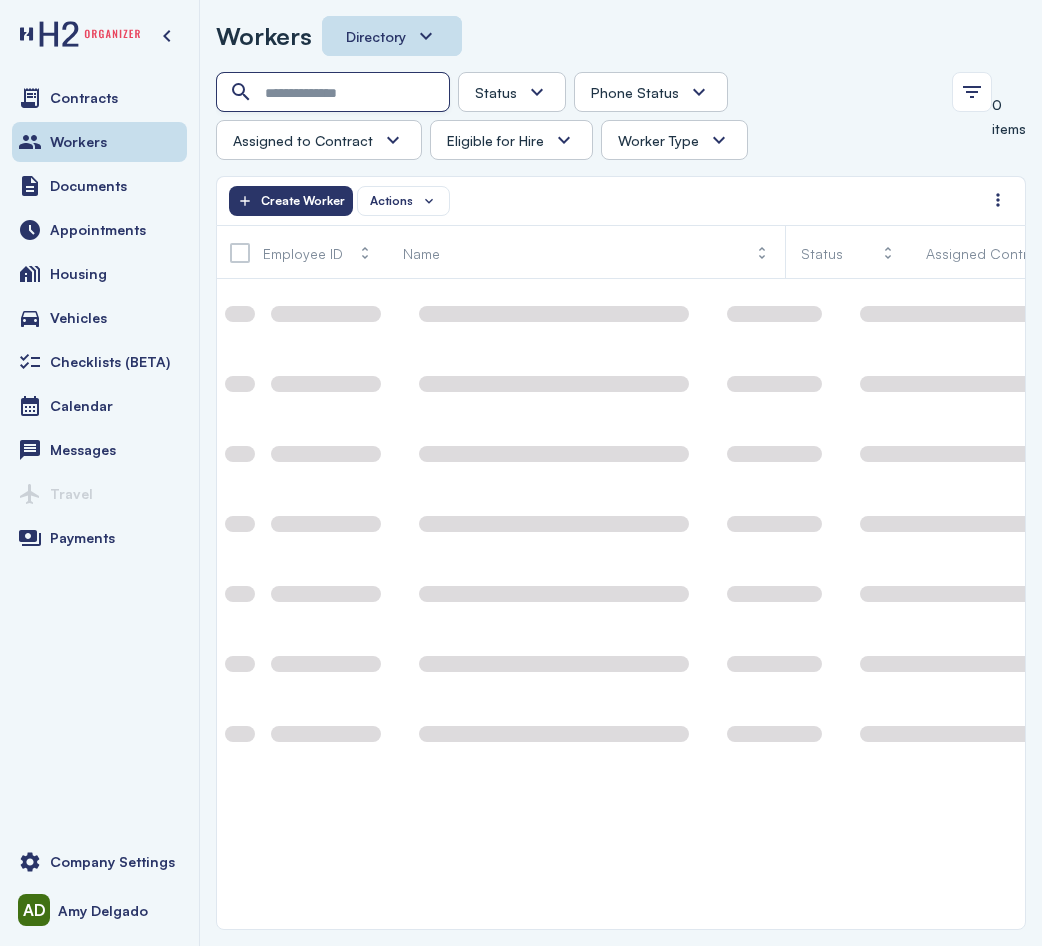 click at bounding box center [335, 93] 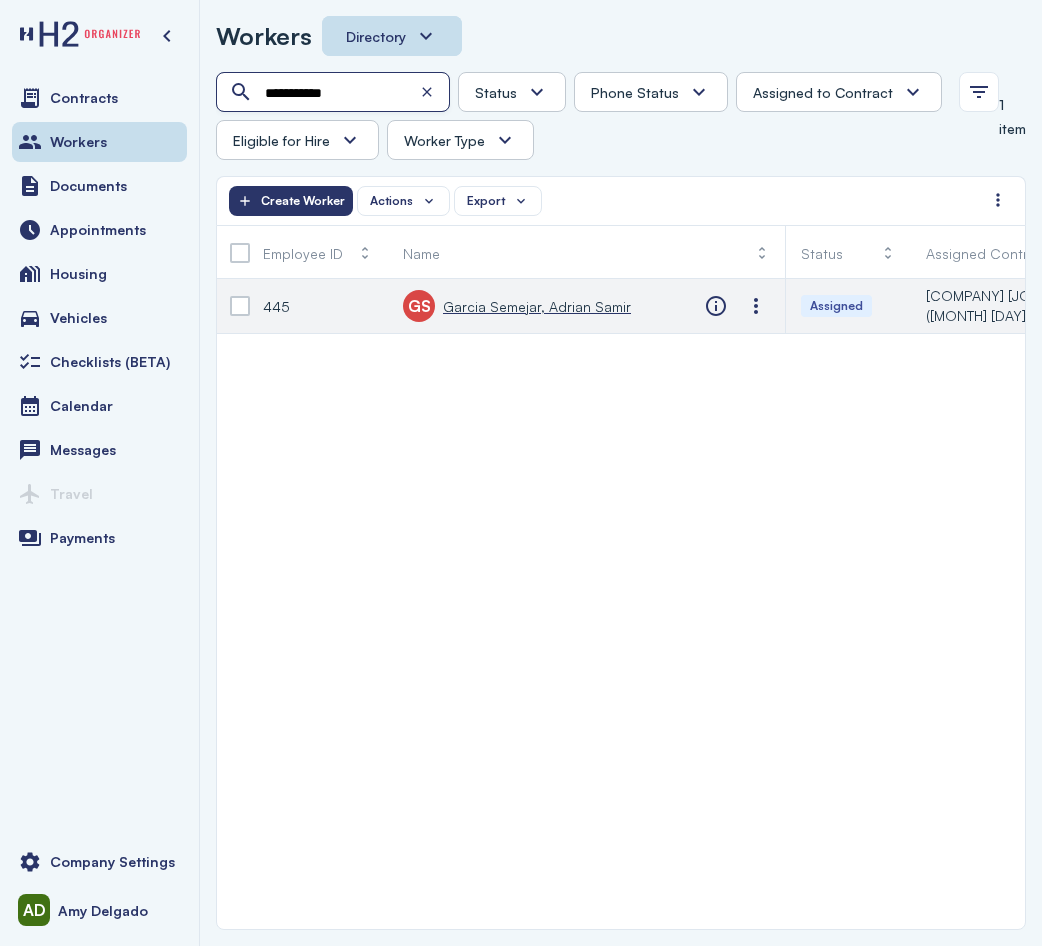 type on "**********" 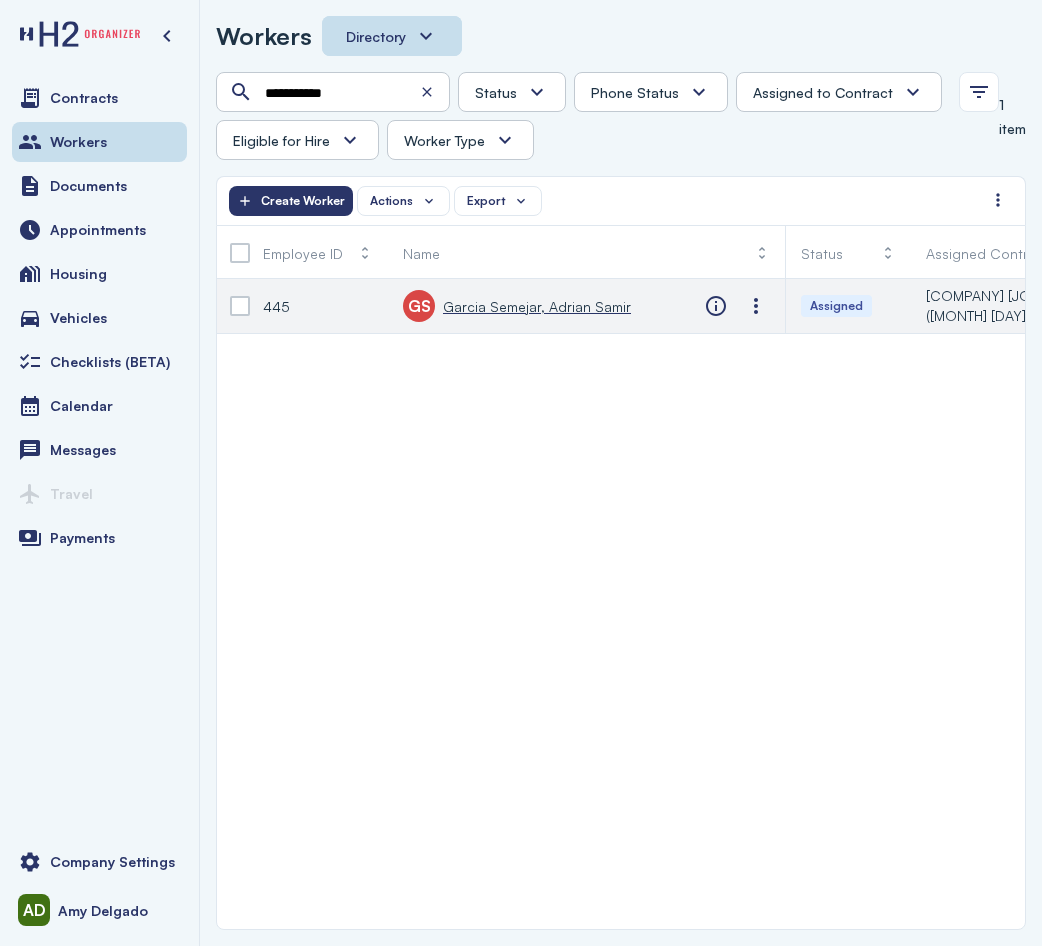 click on "Garcia Semejar, Adrian Samir" at bounding box center [537, 306] 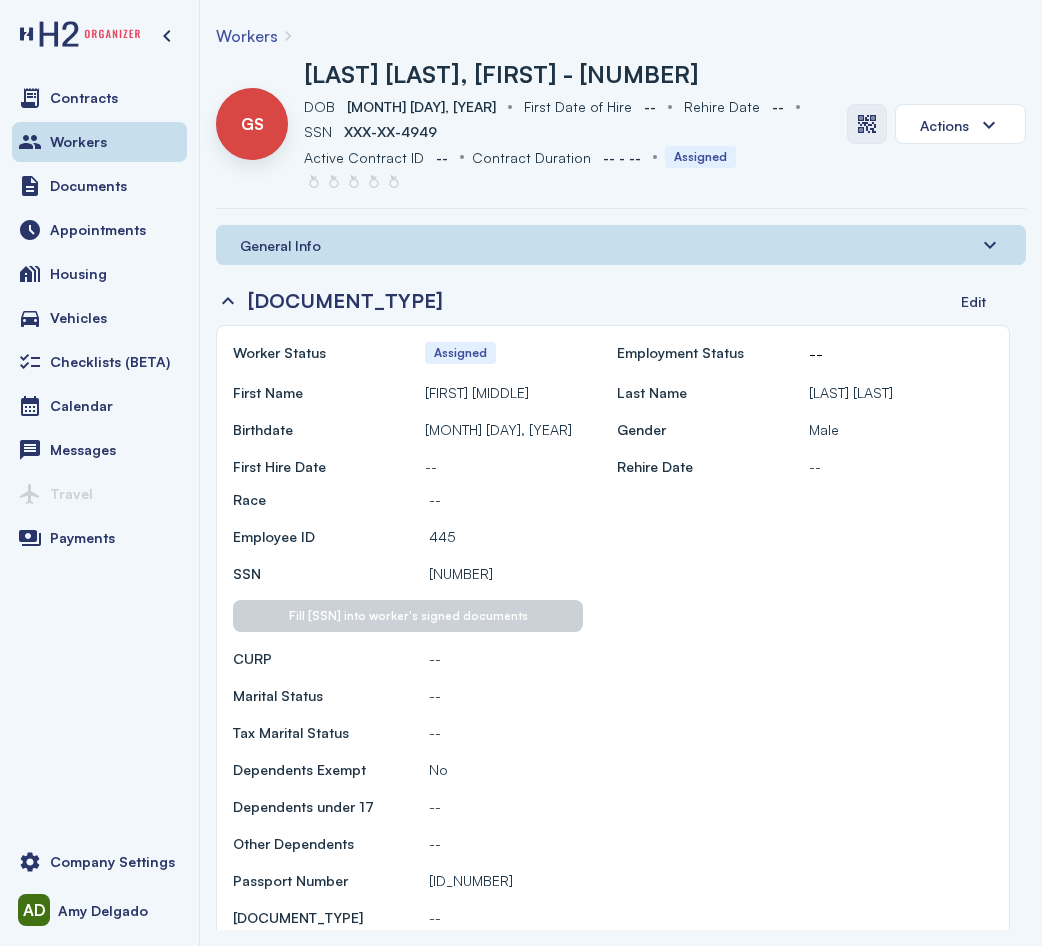 click at bounding box center [867, 124] 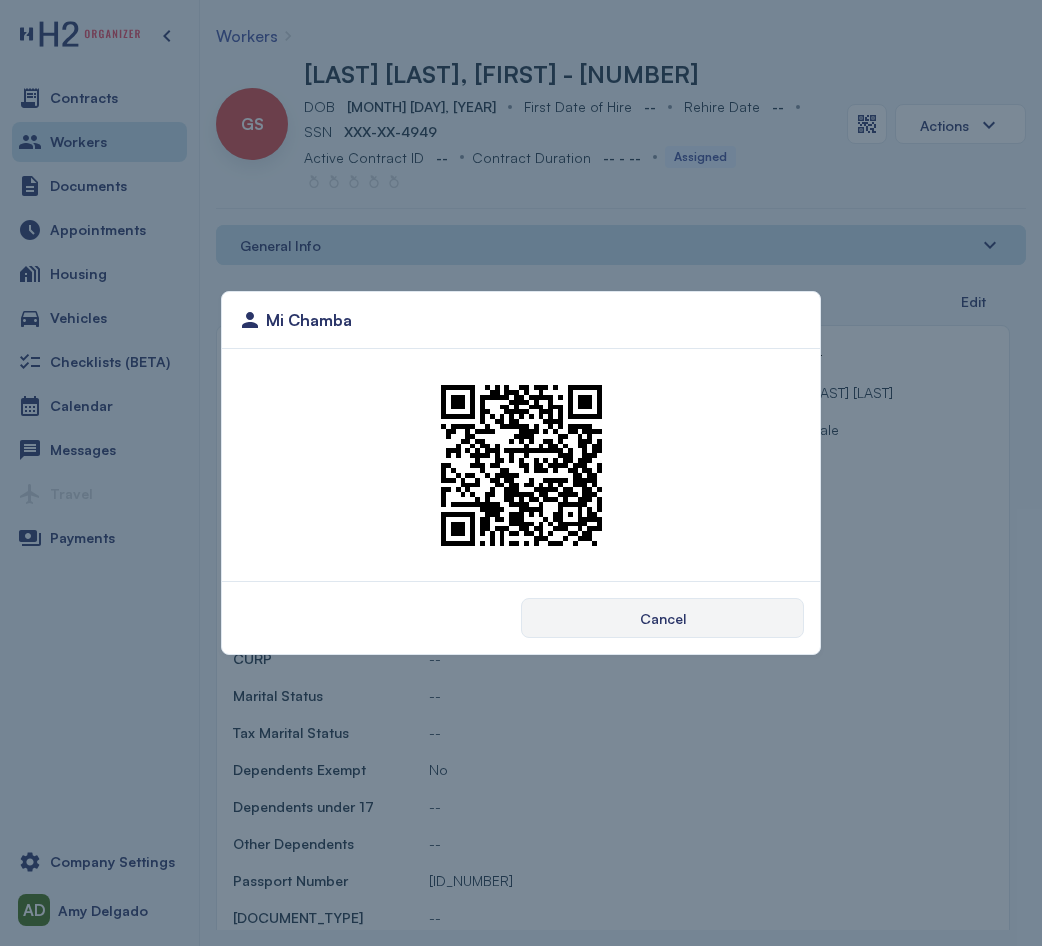 click on "Mi Chamba       Cancel" at bounding box center [521, 473] 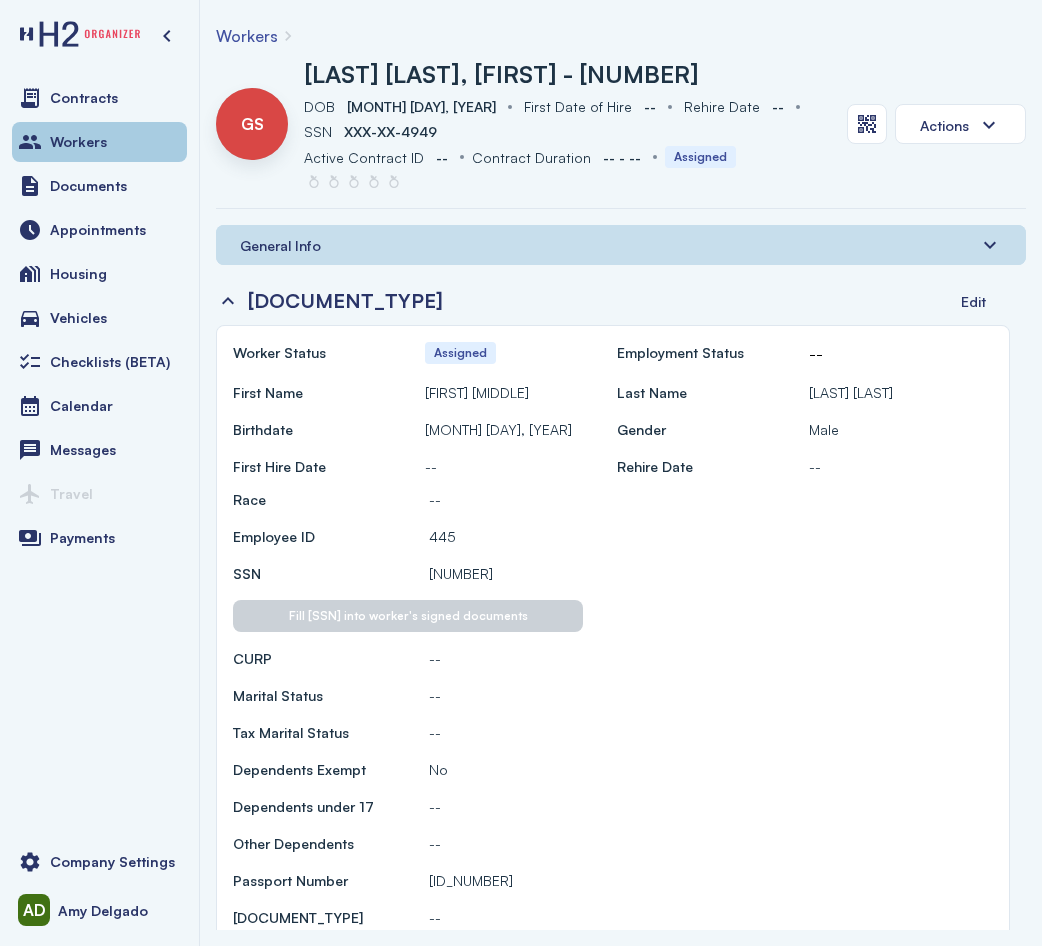 click on "Workers" at bounding box center (99, 142) 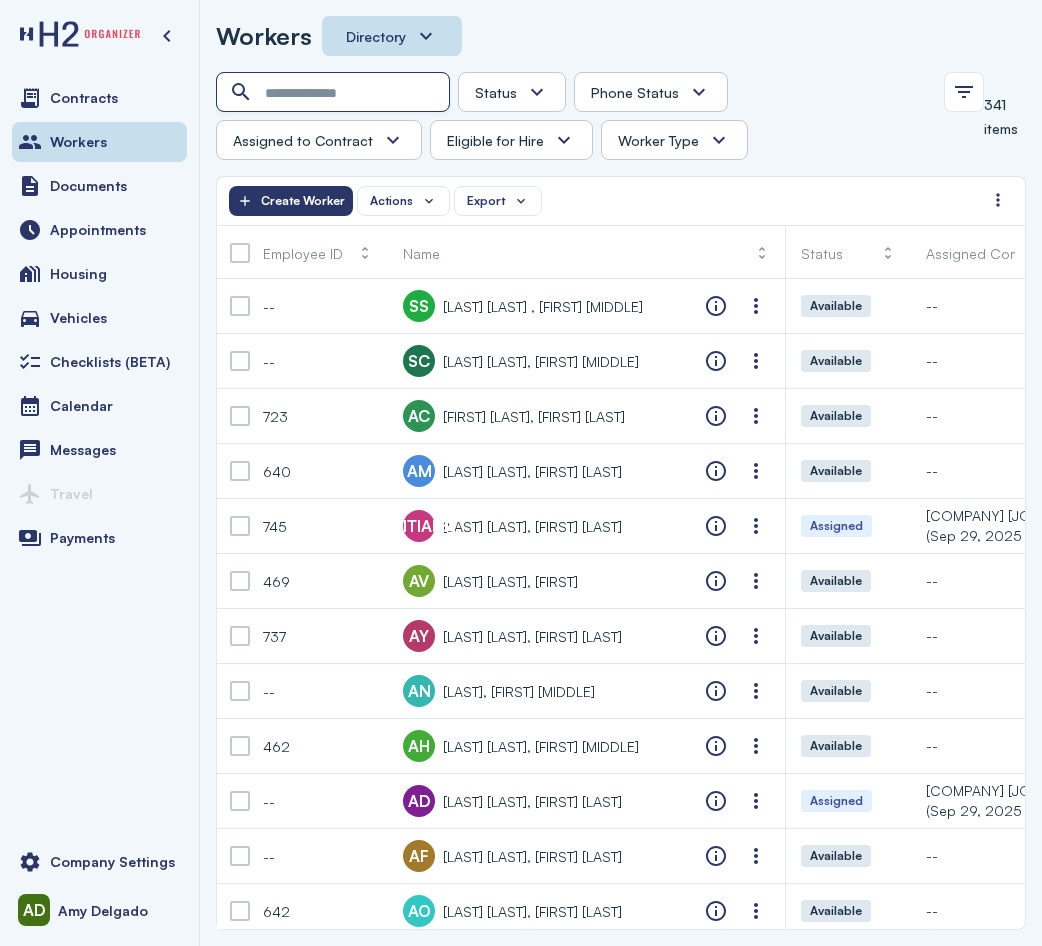 click at bounding box center (335, 93) 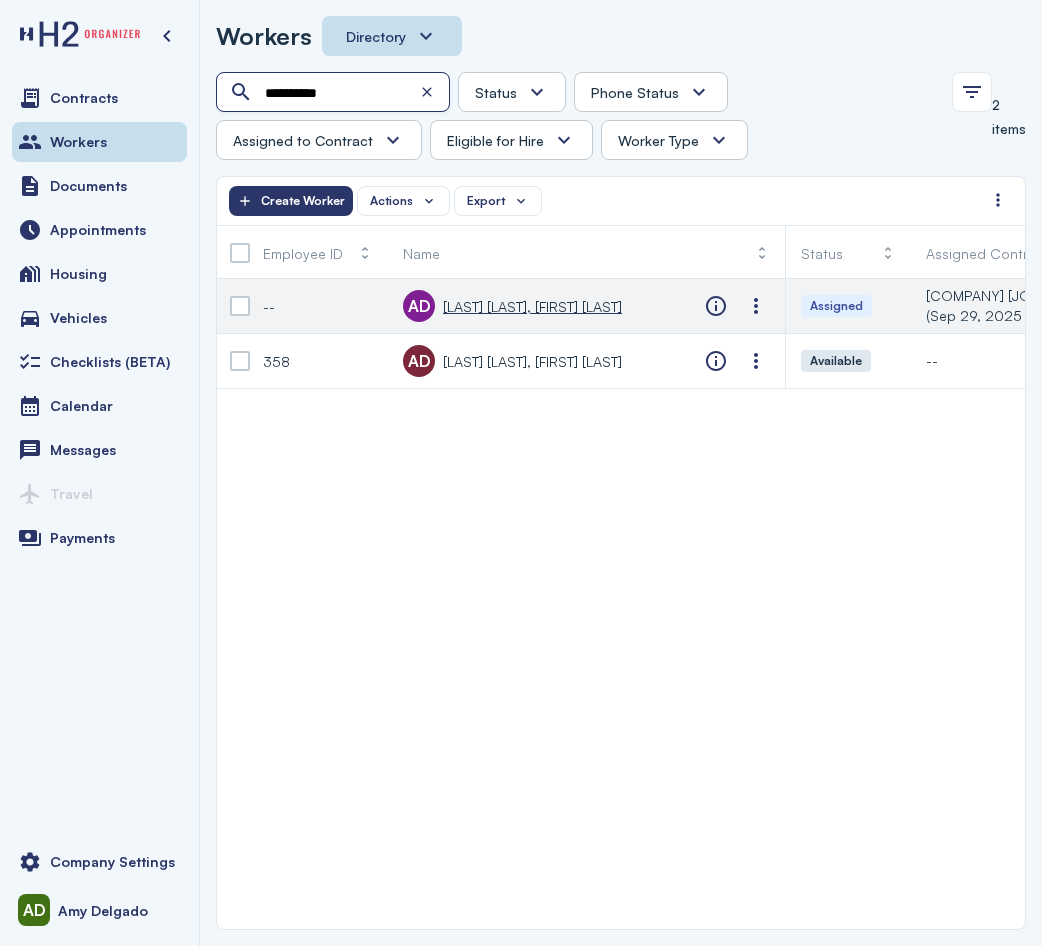 type on "**********" 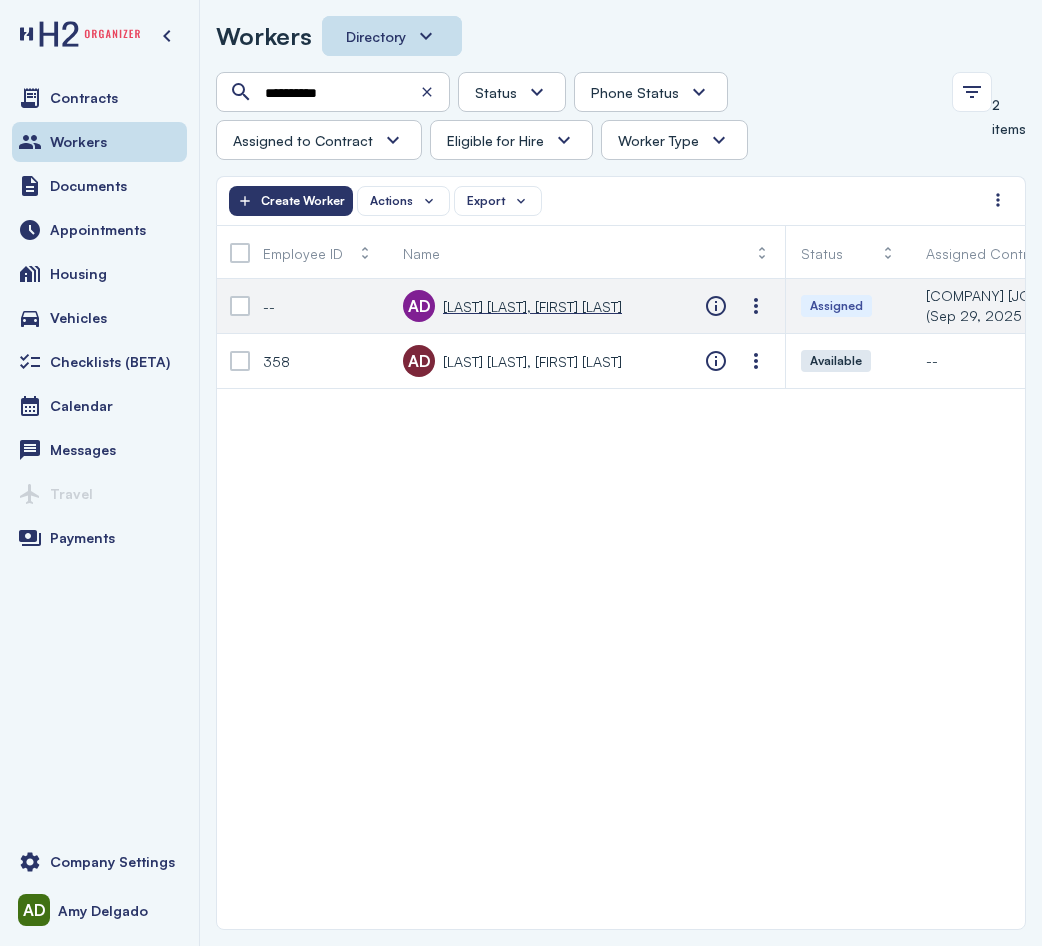 click on "[LAST] [LAST], [FIRST] [LAST]" at bounding box center [532, 306] 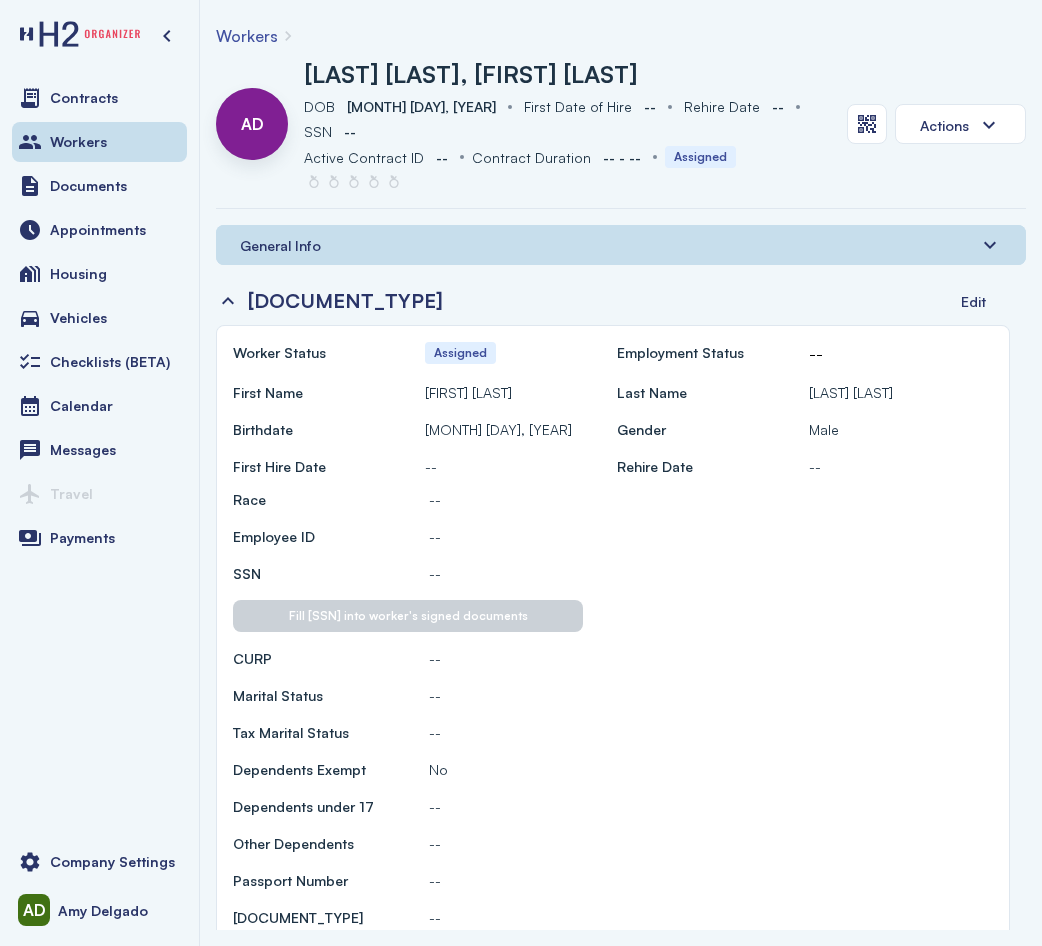 click on "General Info" at bounding box center (280, 245) 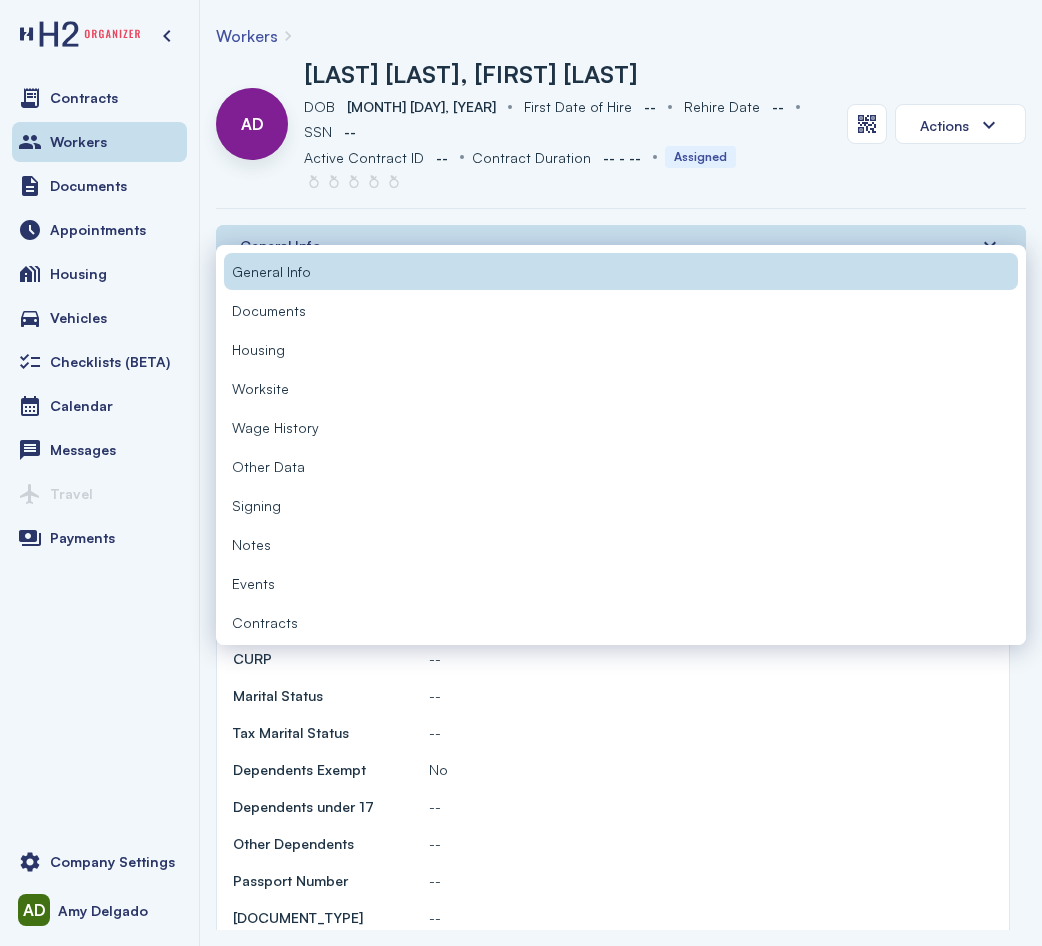 click on "Documents" at bounding box center (621, 310) 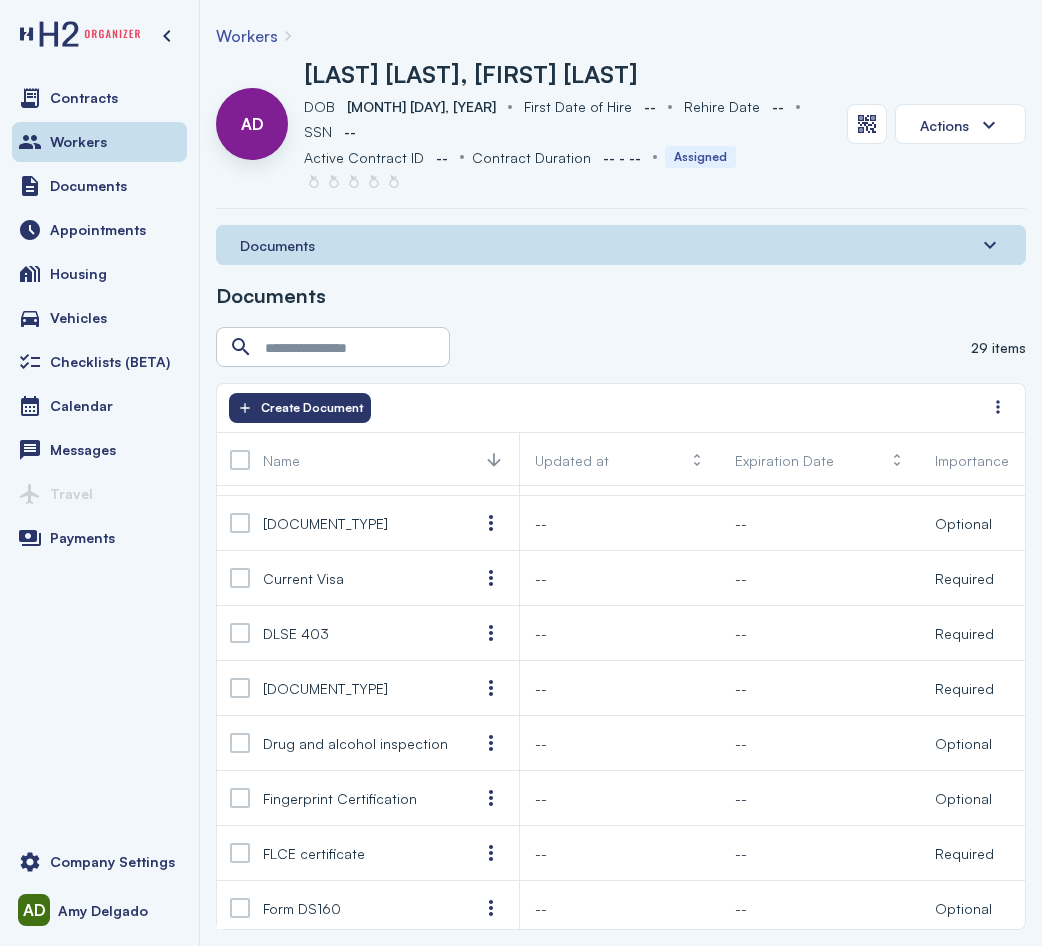 scroll, scrollTop: 118, scrollLeft: 0, axis: vertical 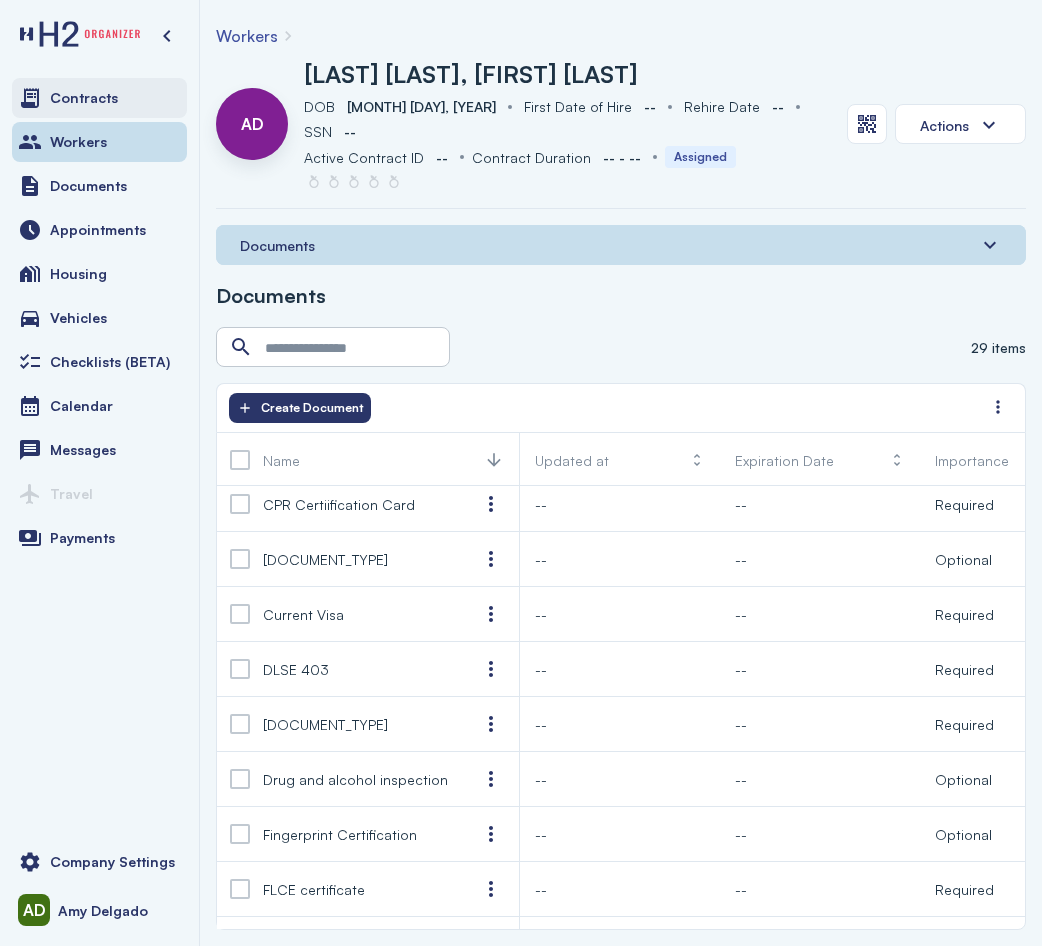 click on "Contracts" at bounding box center [99, 98] 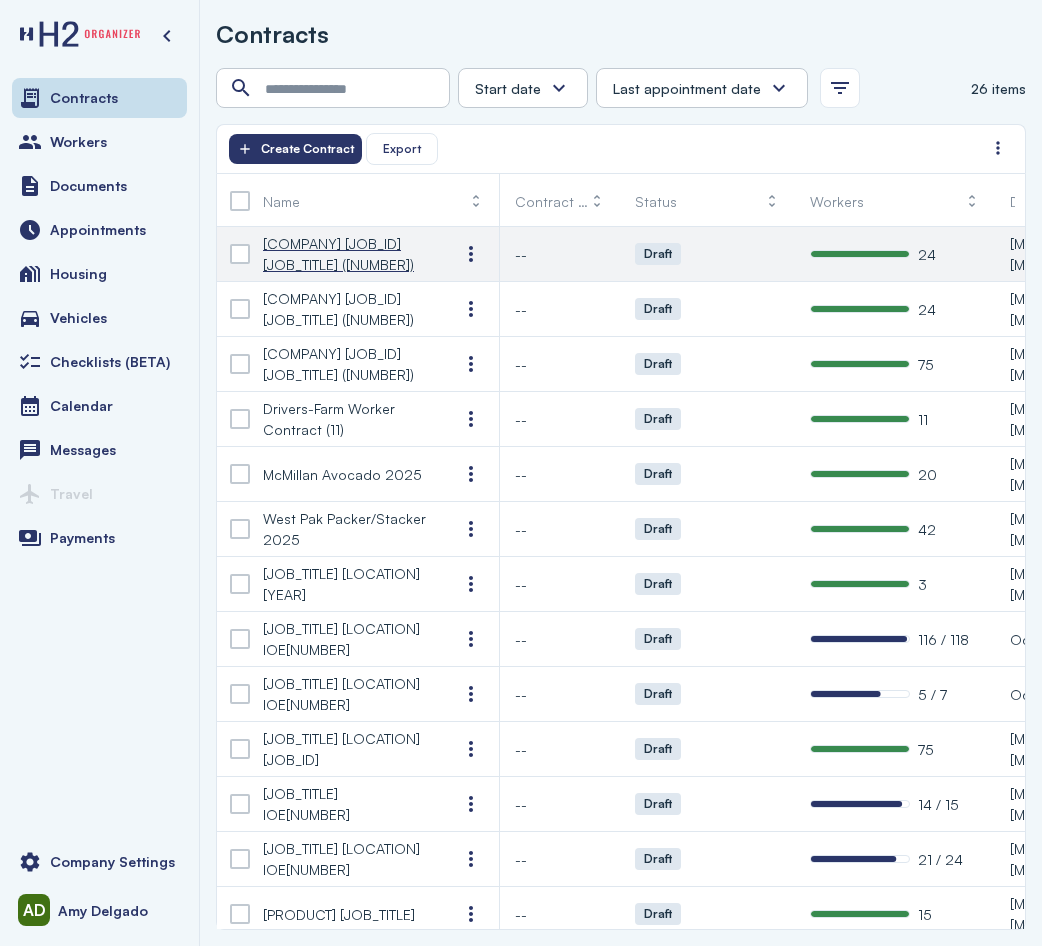 click on "Thermiculture JO#4 FW#3 (24)" at bounding box center (345, 254) 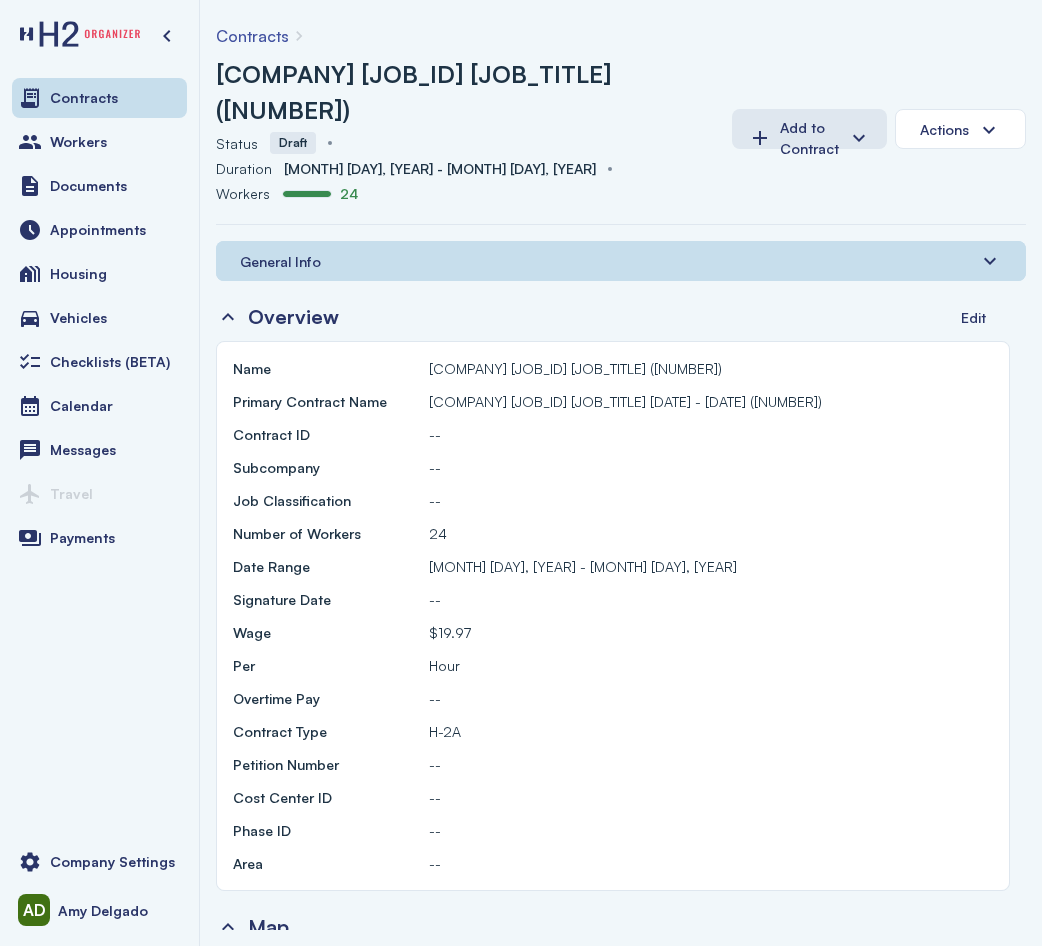 click on "General Info" at bounding box center [280, 261] 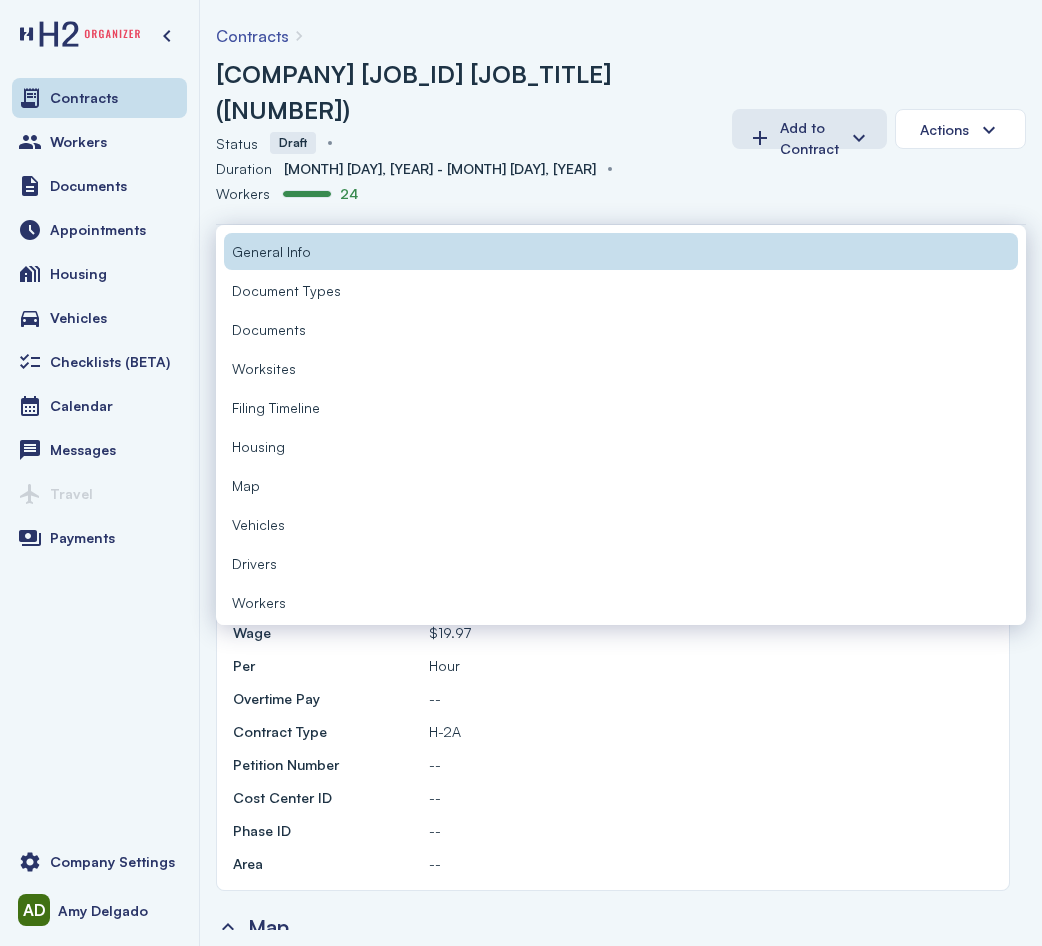 click on "Workers" at bounding box center (259, 602) 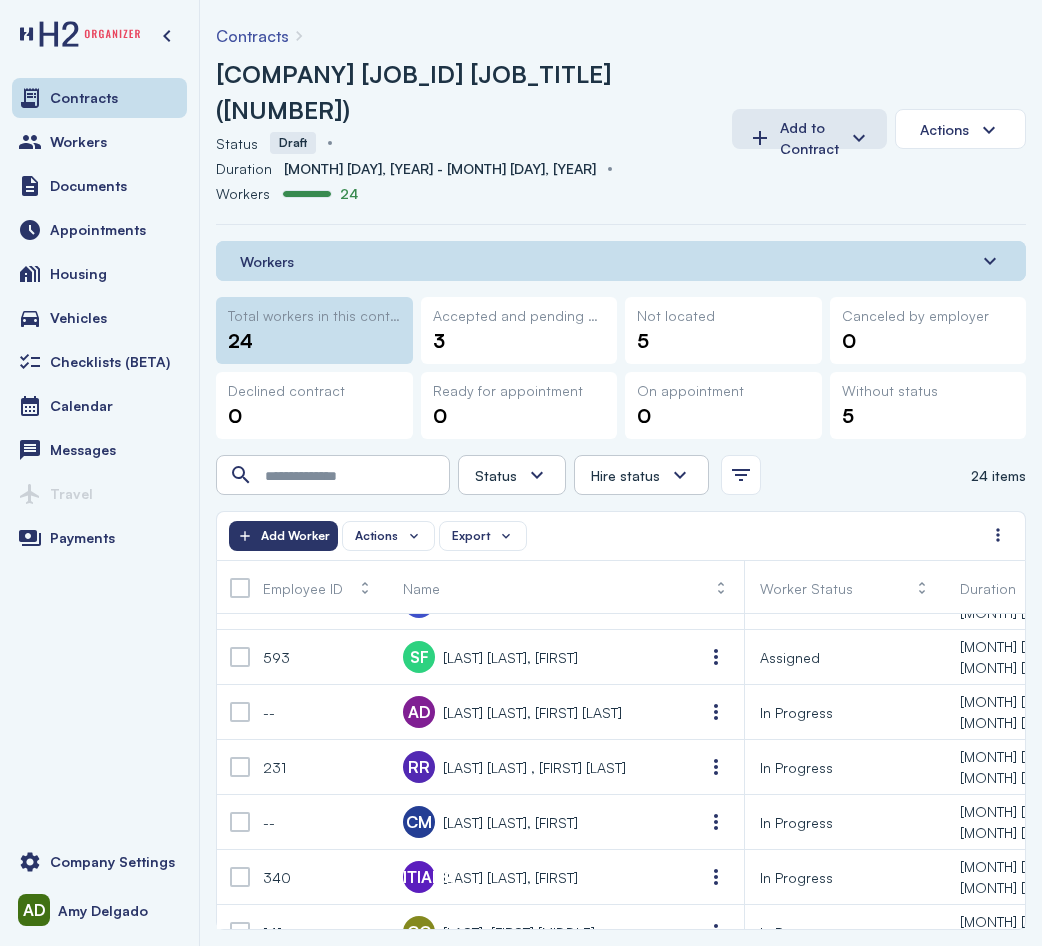 scroll, scrollTop: 800, scrollLeft: 0, axis: vertical 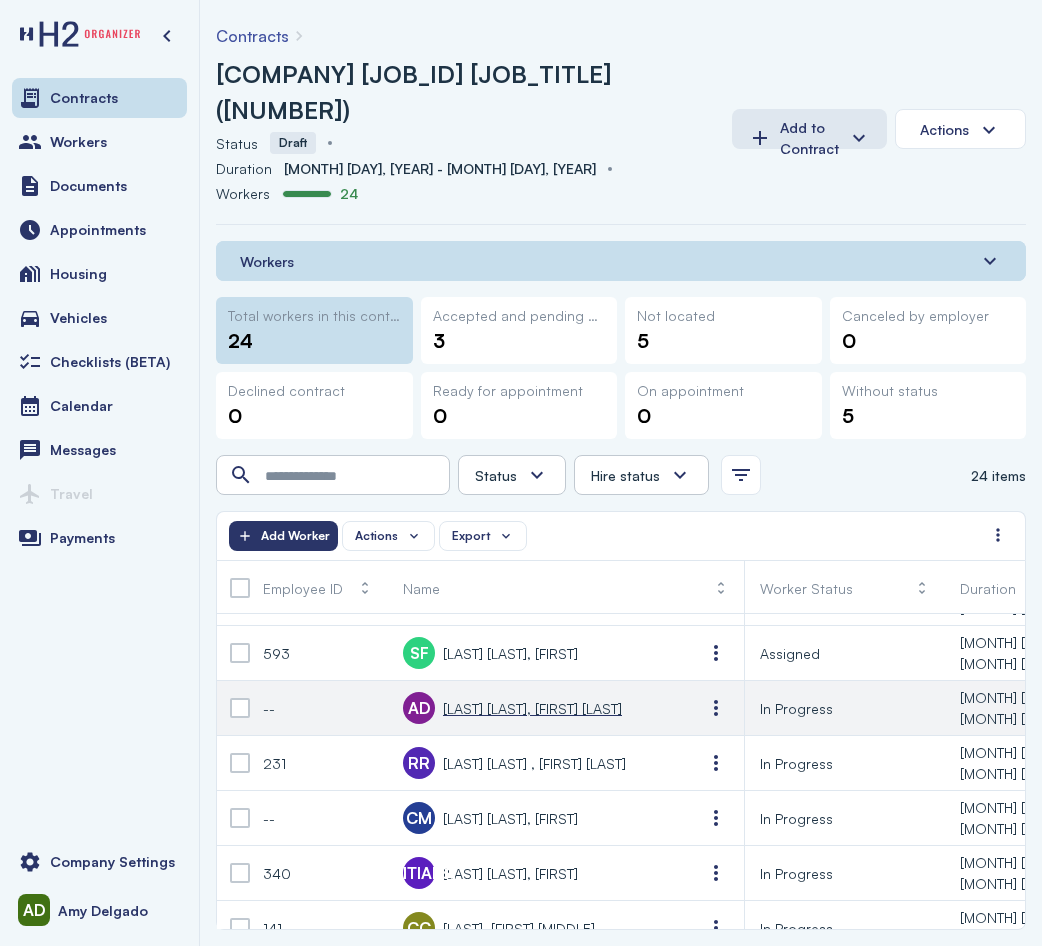 click on "AD       Ahumada Franquez, Carlos Daniel" at bounding box center [512, 708] 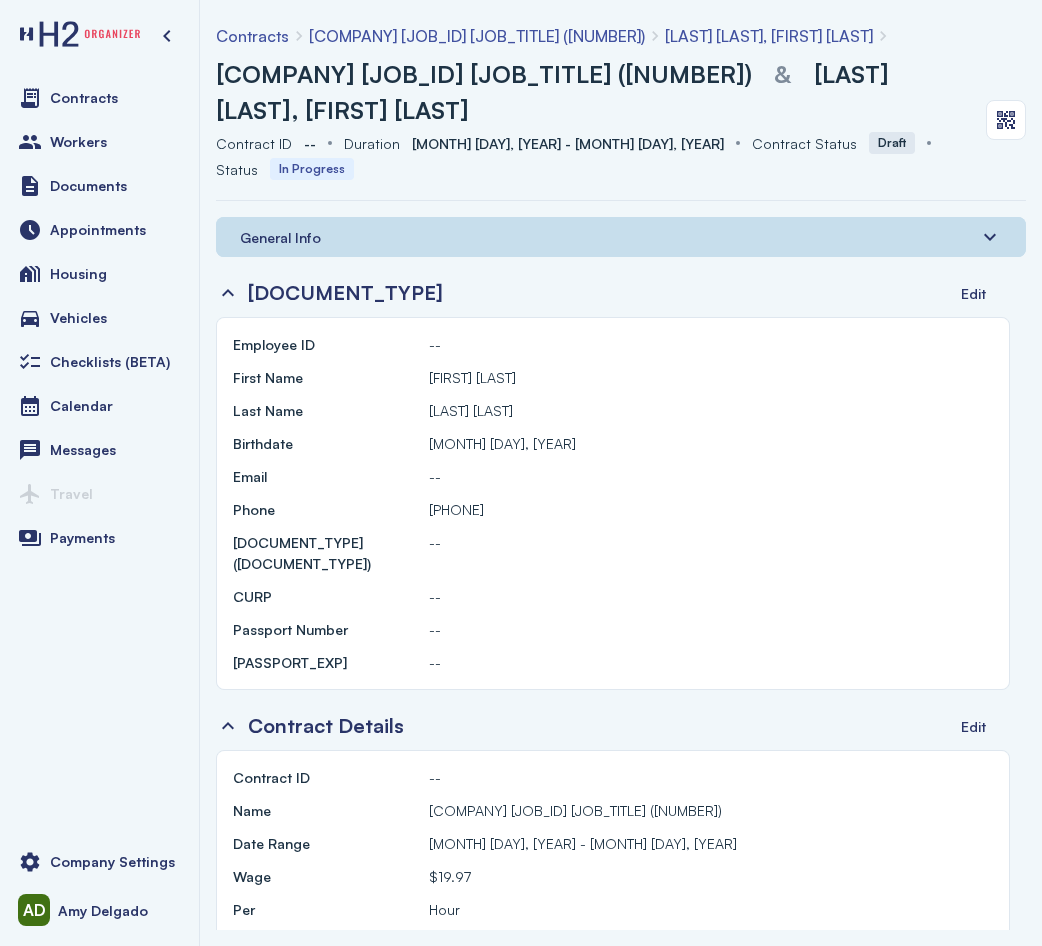 click on "General Info" at bounding box center (621, 237) 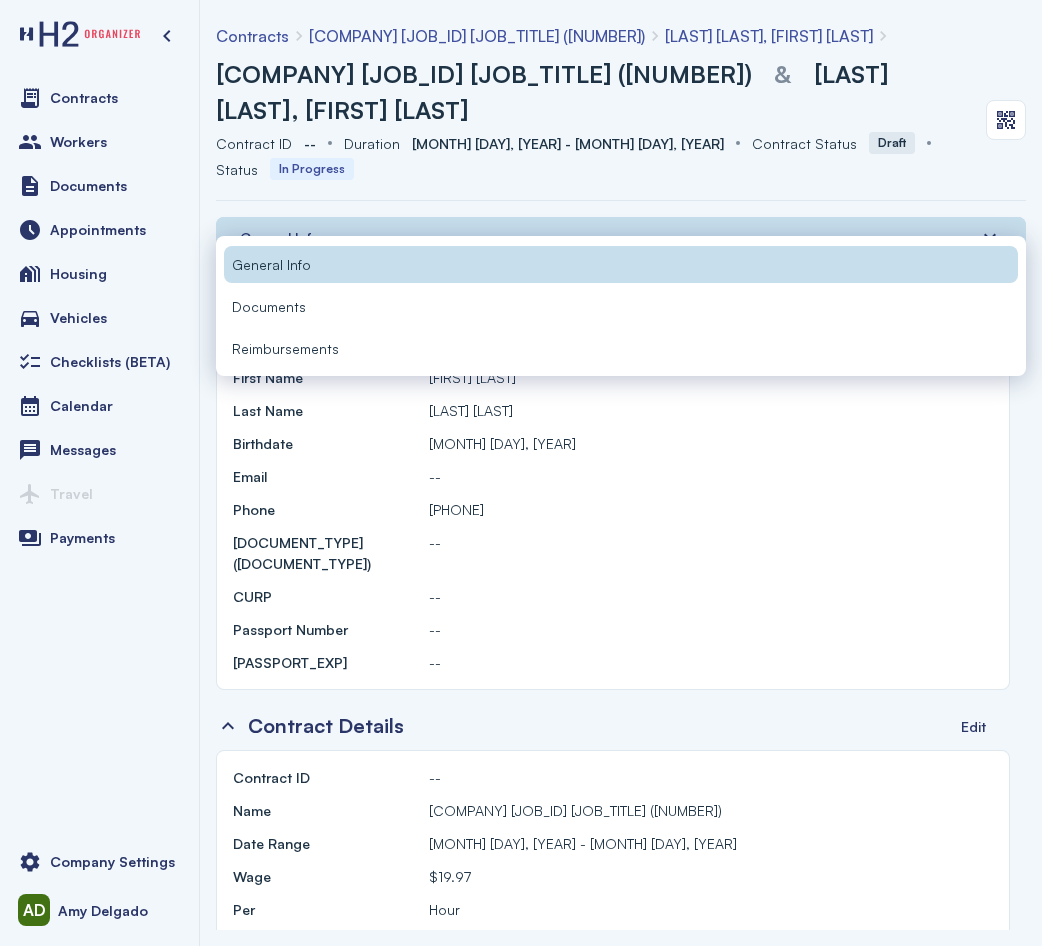 click on "Documents" at bounding box center (621, 306) 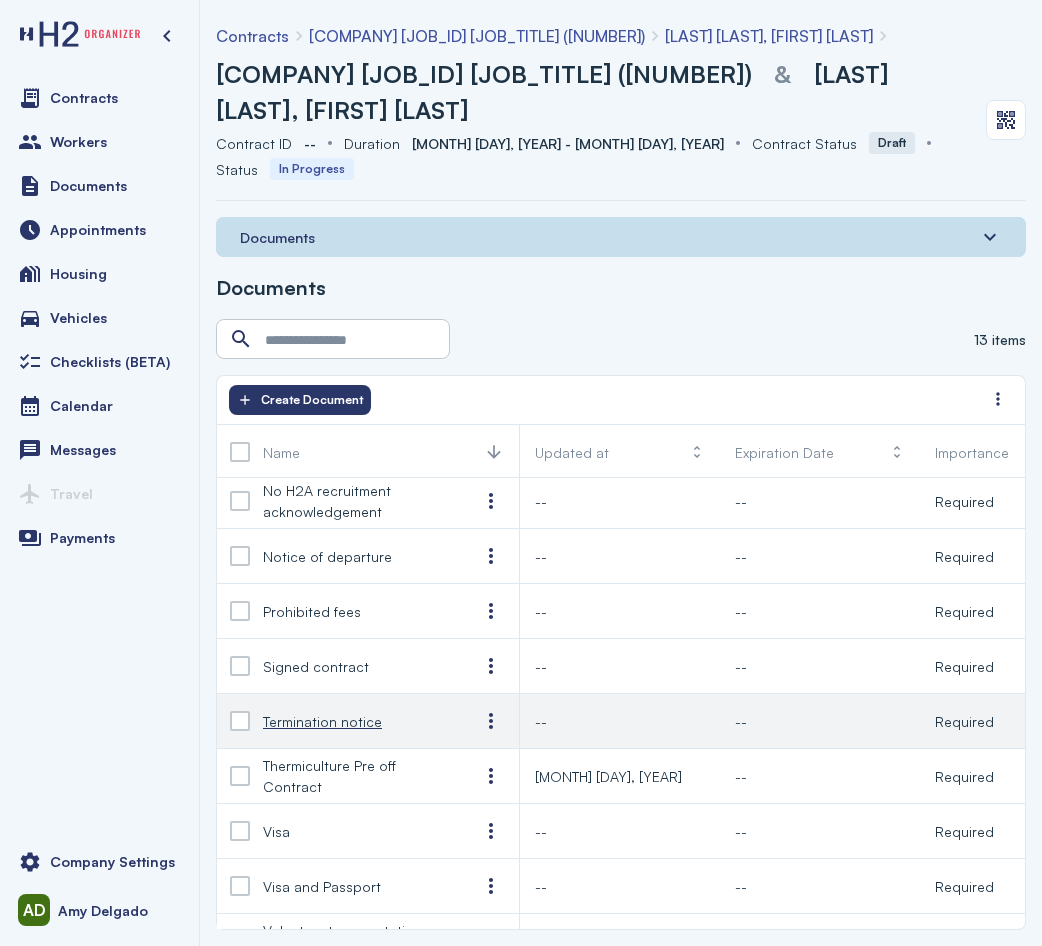 scroll, scrollTop: 235, scrollLeft: 0, axis: vertical 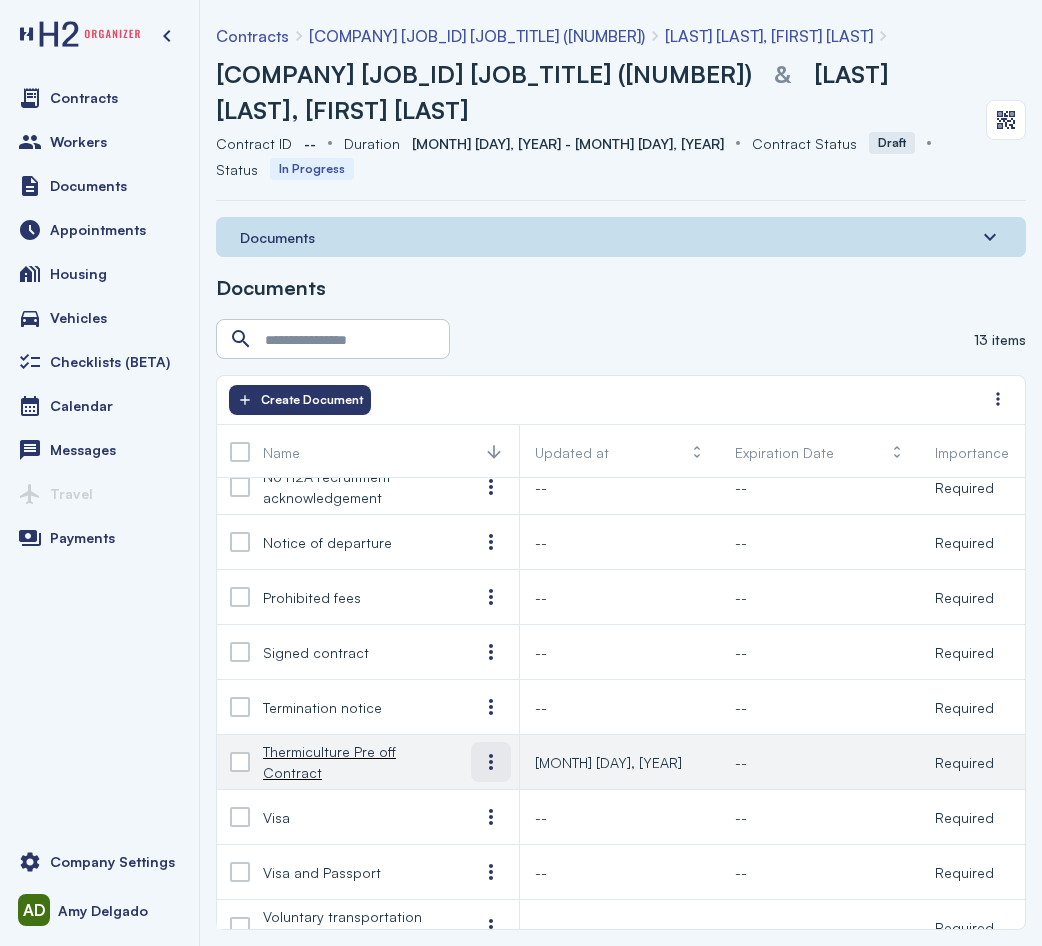 click at bounding box center (491, 762) 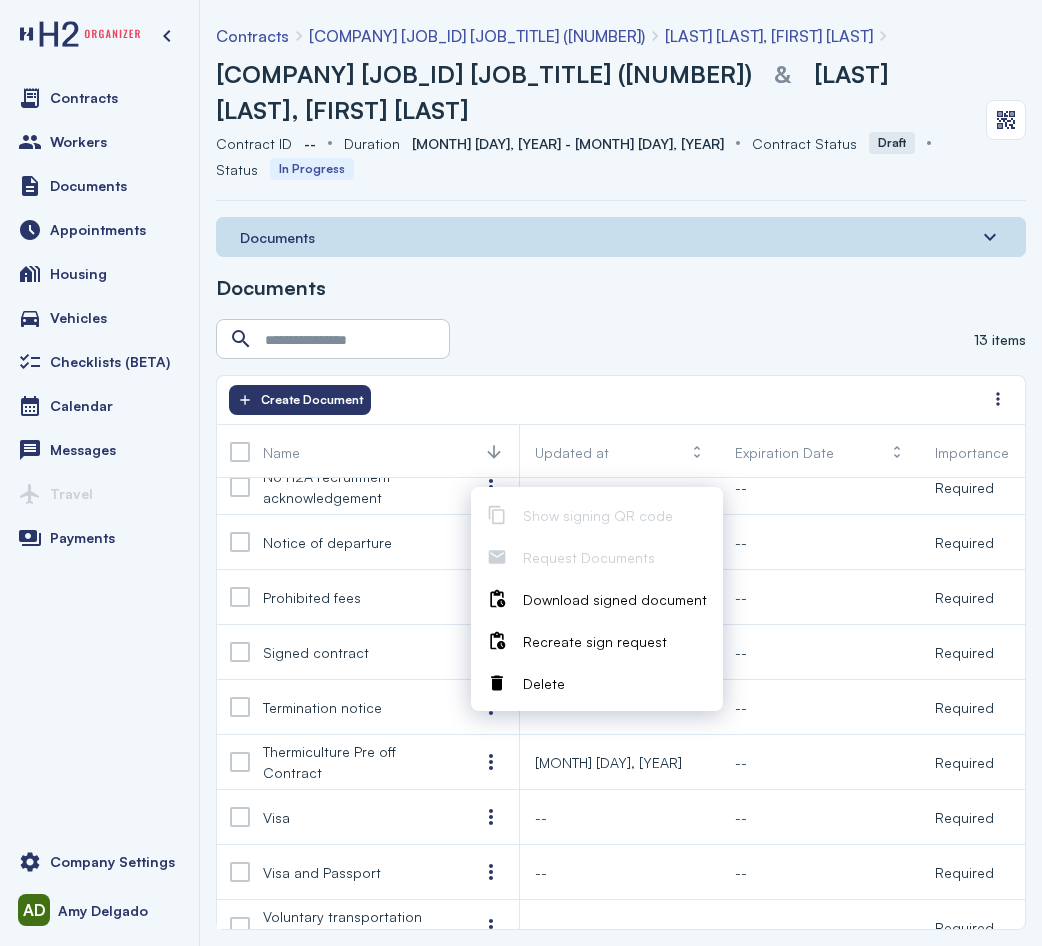 click at bounding box center (497, 683) 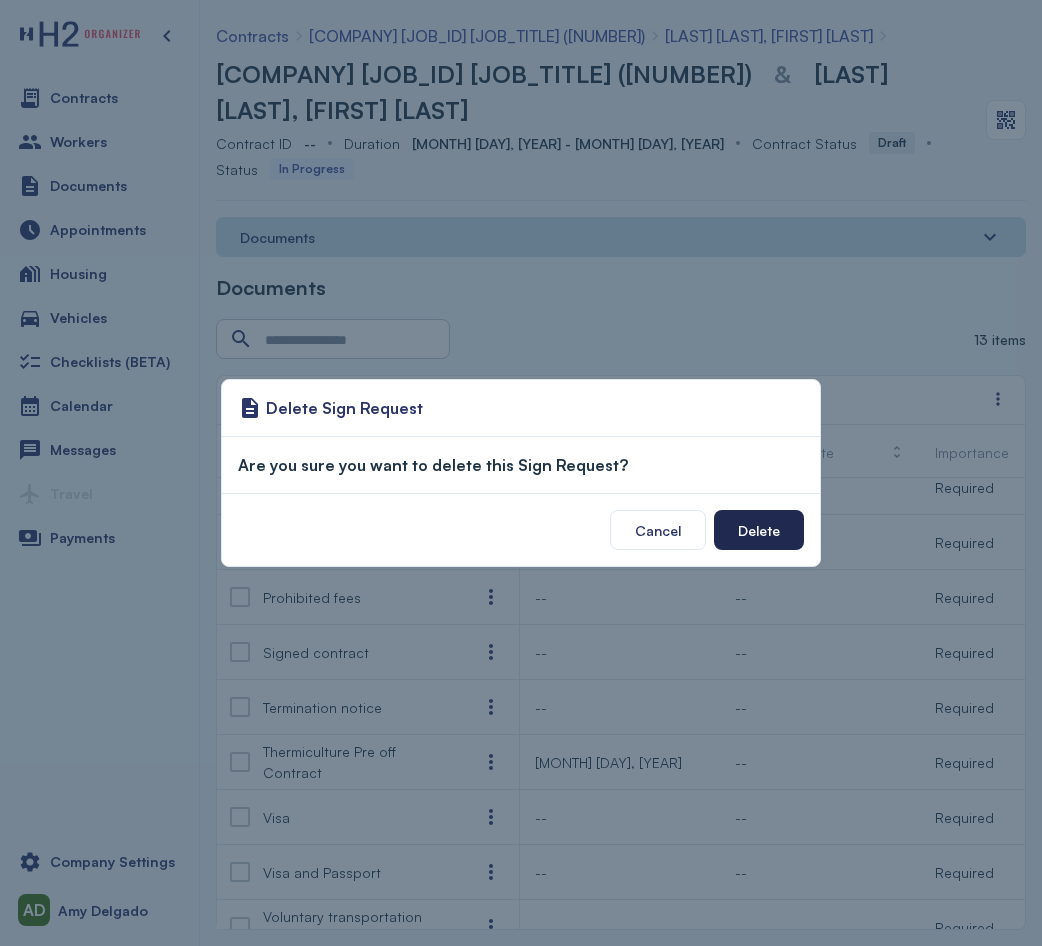 click on "Delete" at bounding box center (759, 530) 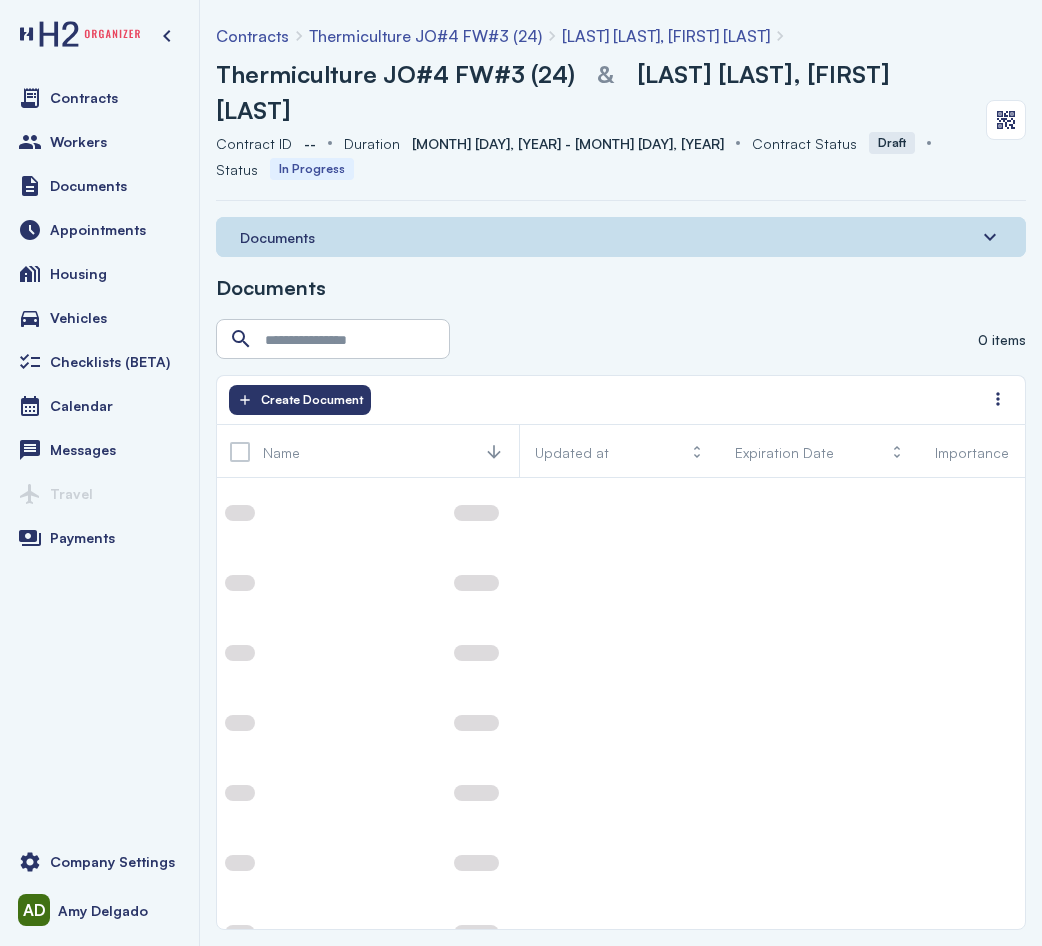 scroll, scrollTop: 0, scrollLeft: 0, axis: both 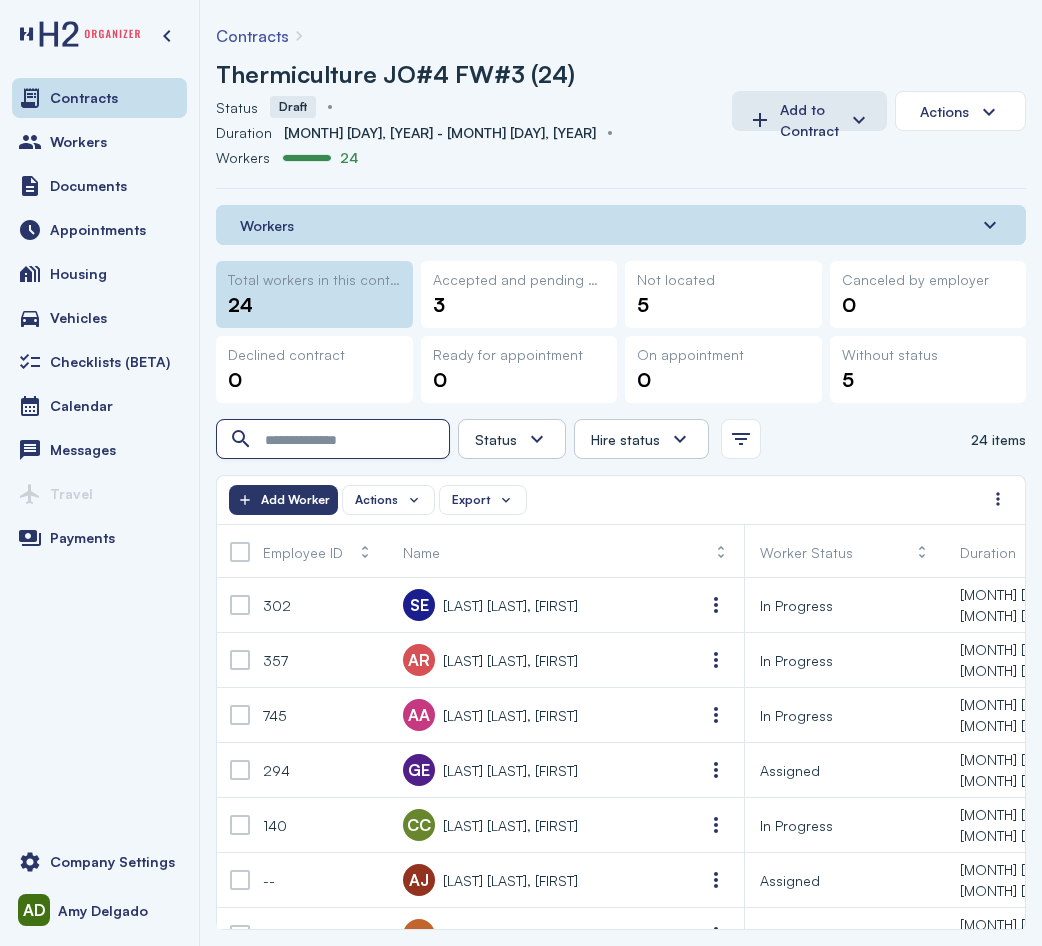 click at bounding box center (335, 440) 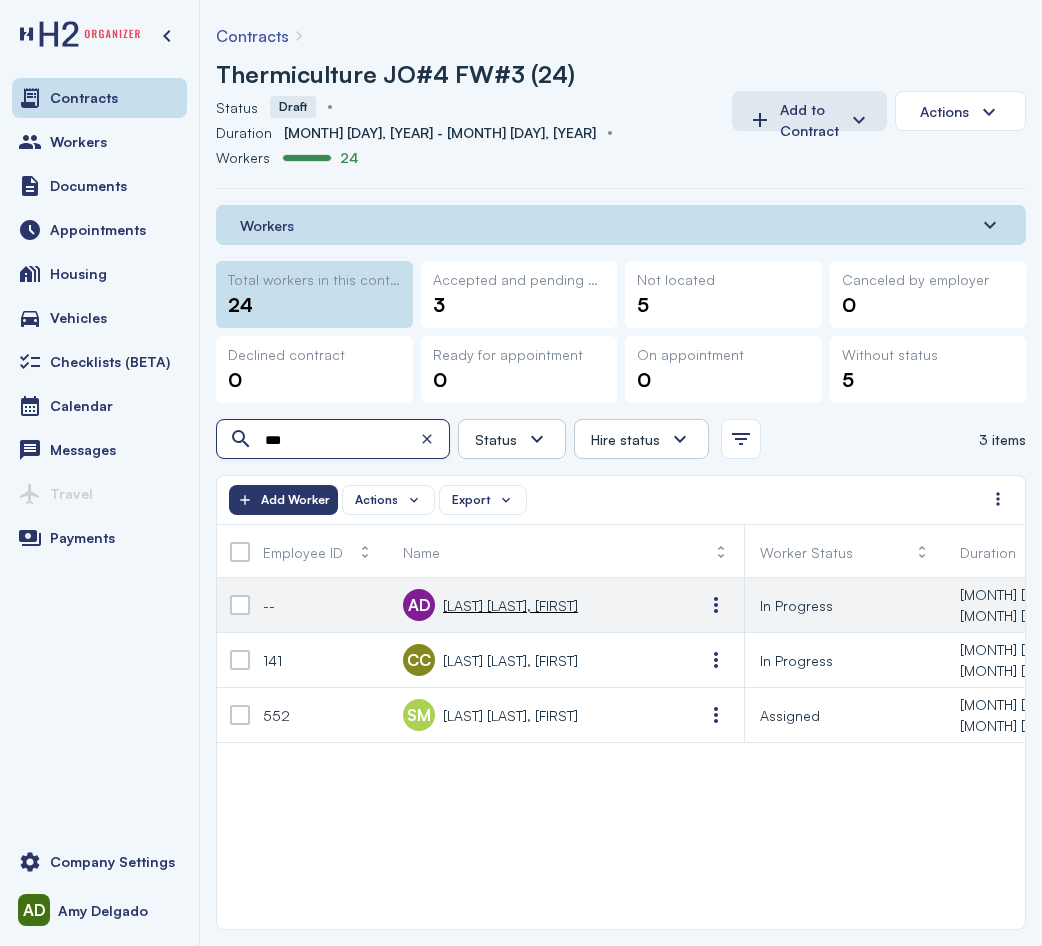 type on "***" 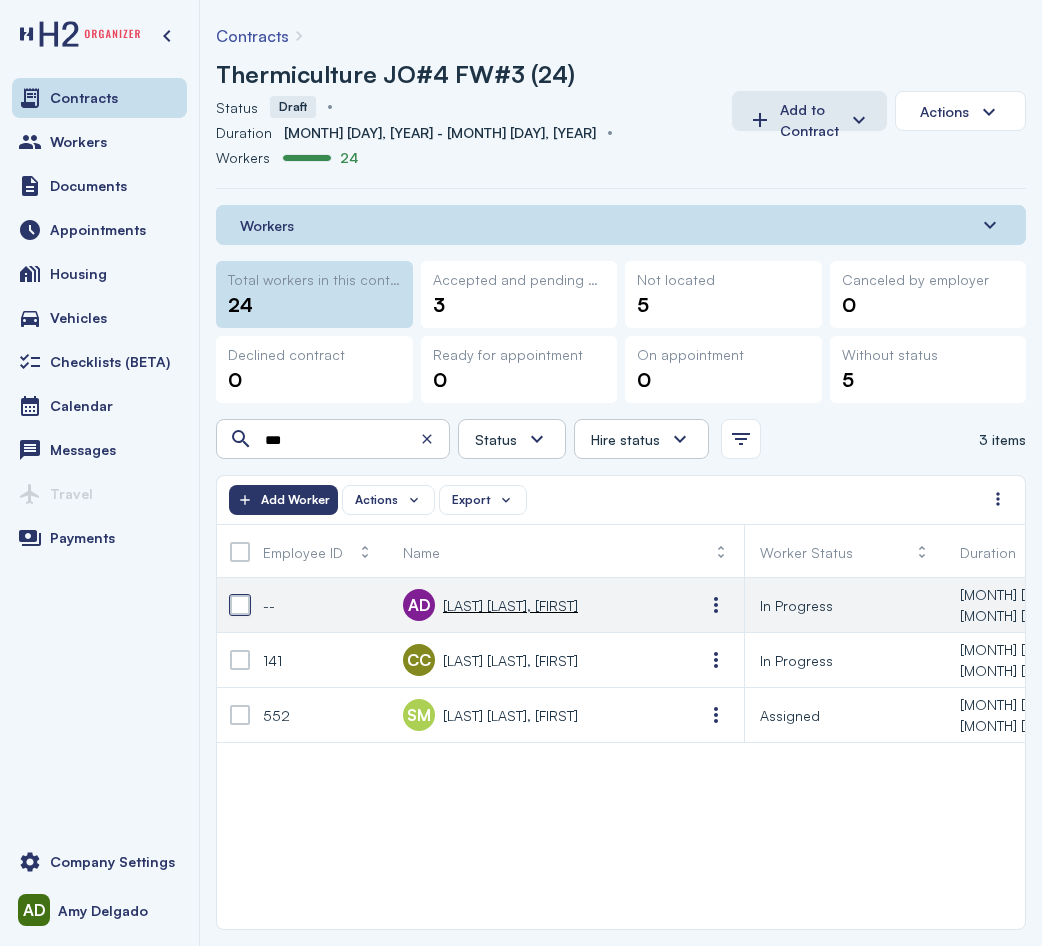 click at bounding box center (240, 605) 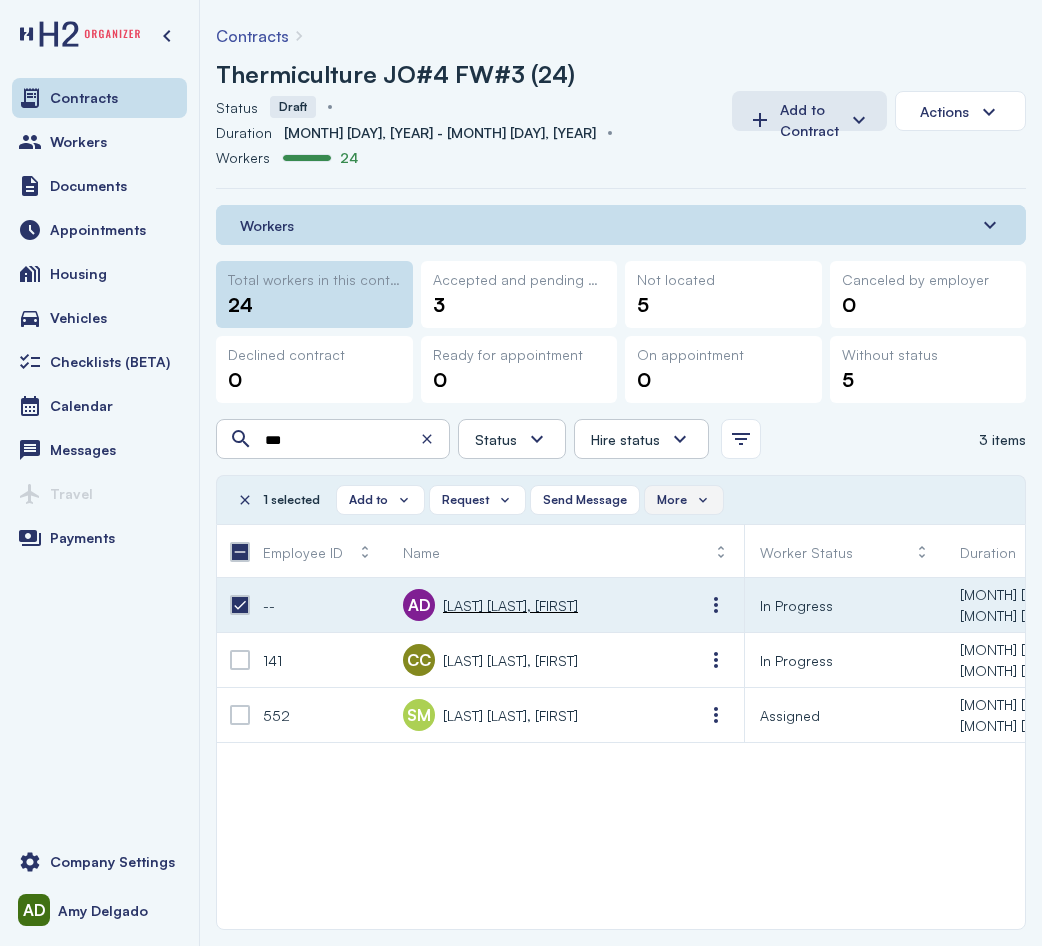 click on "More" at bounding box center (684, 500) 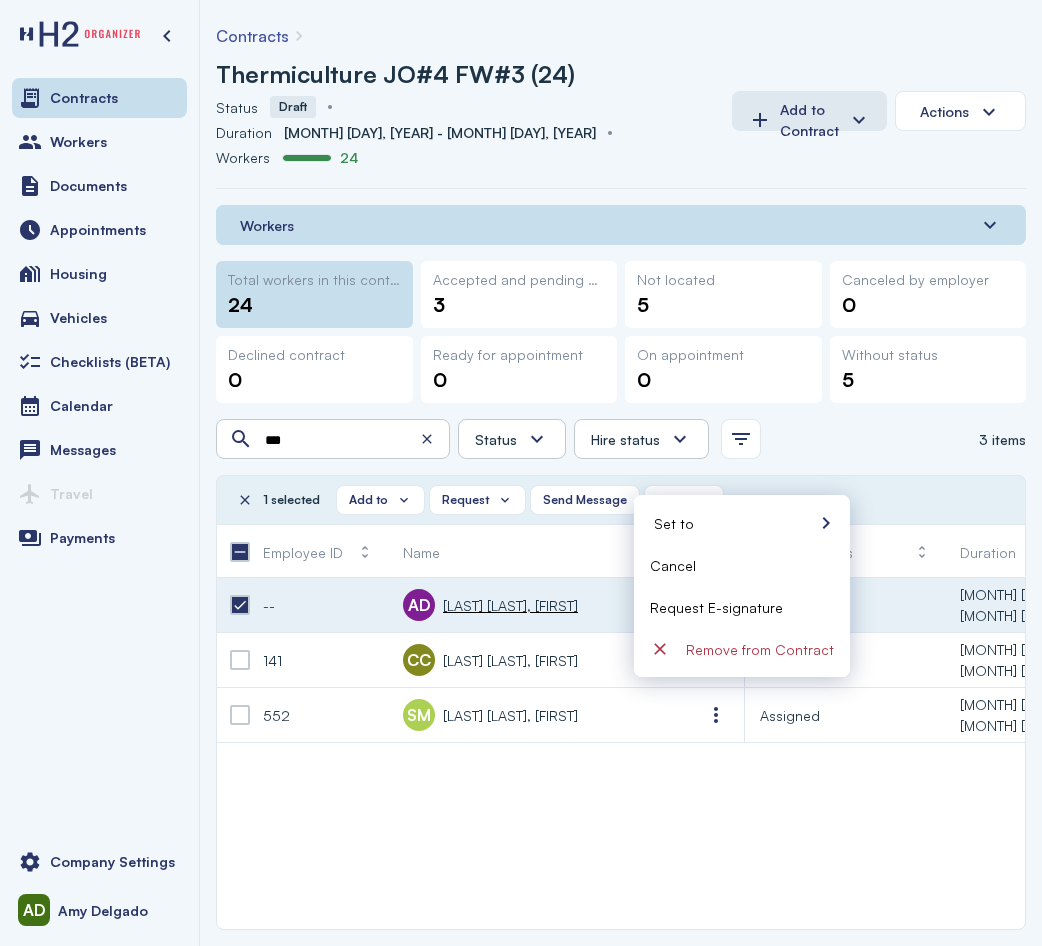 click on "Request E-signature" at bounding box center [716, 607] 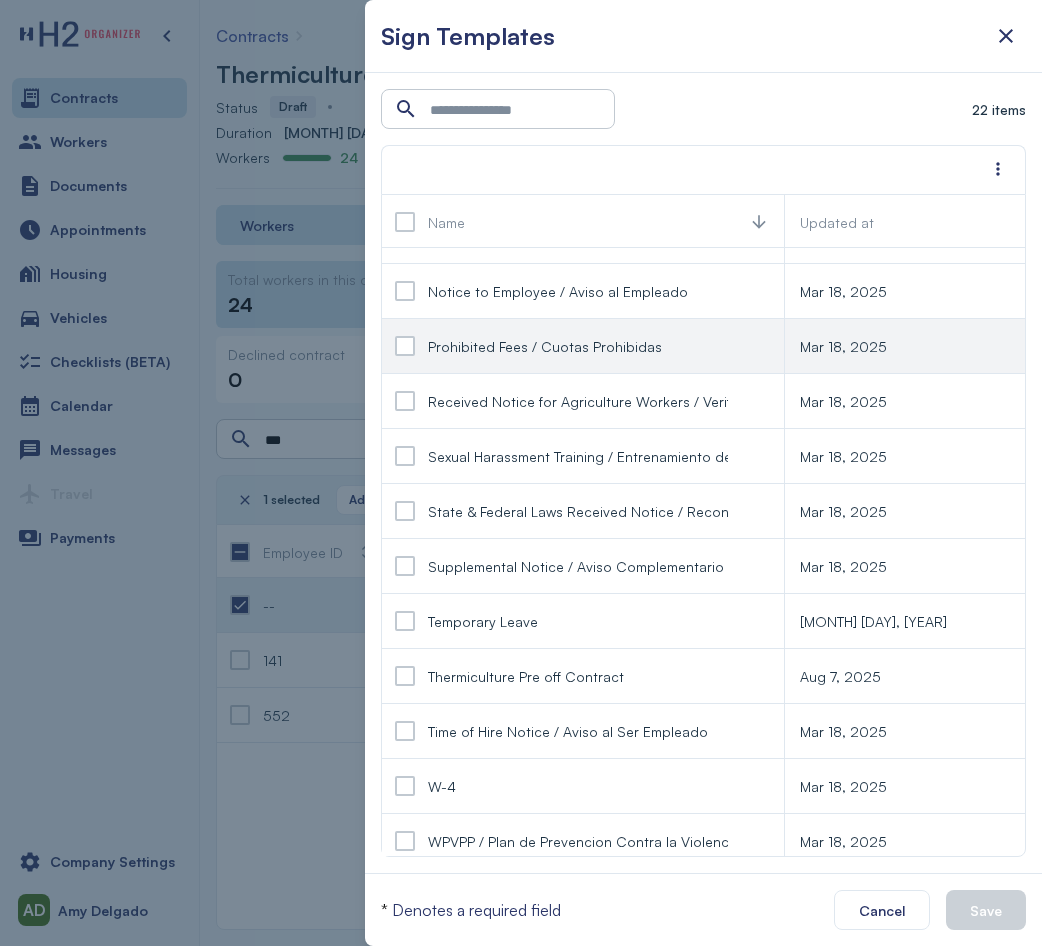 scroll, scrollTop: 593, scrollLeft: 0, axis: vertical 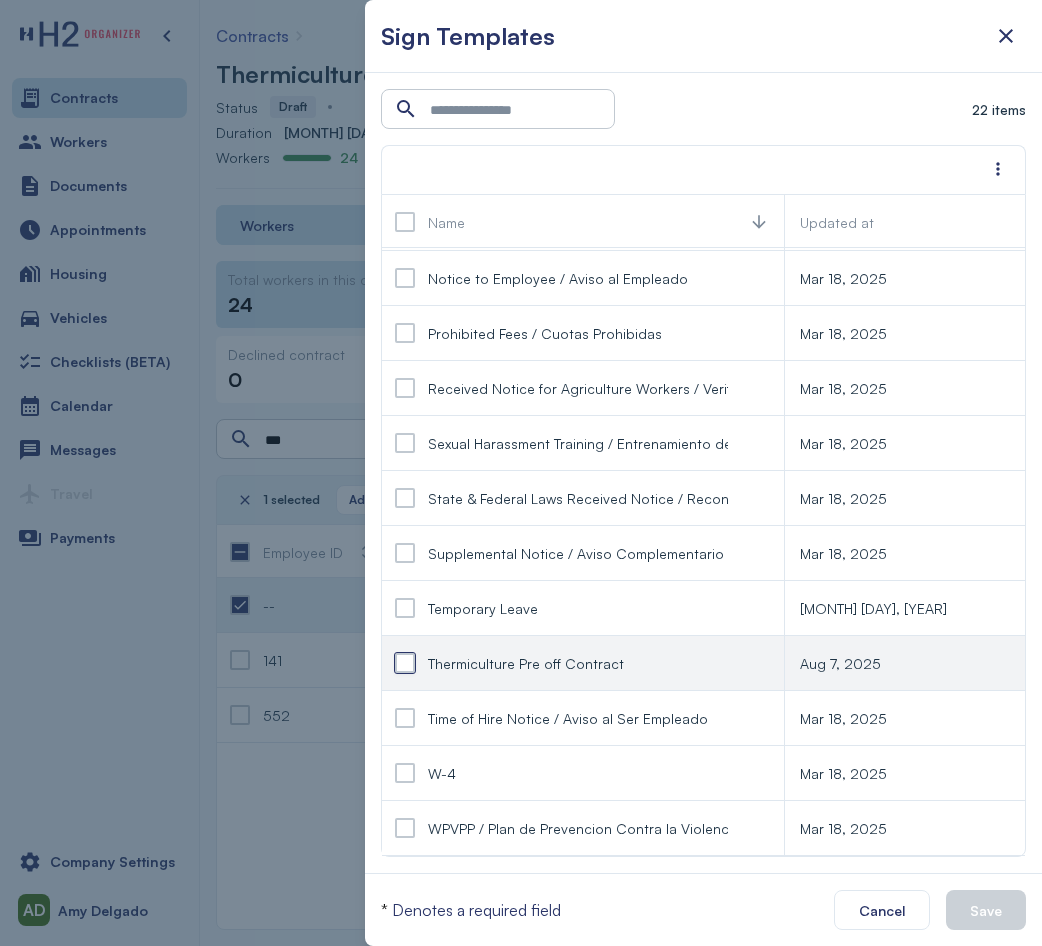 click at bounding box center [405, 663] 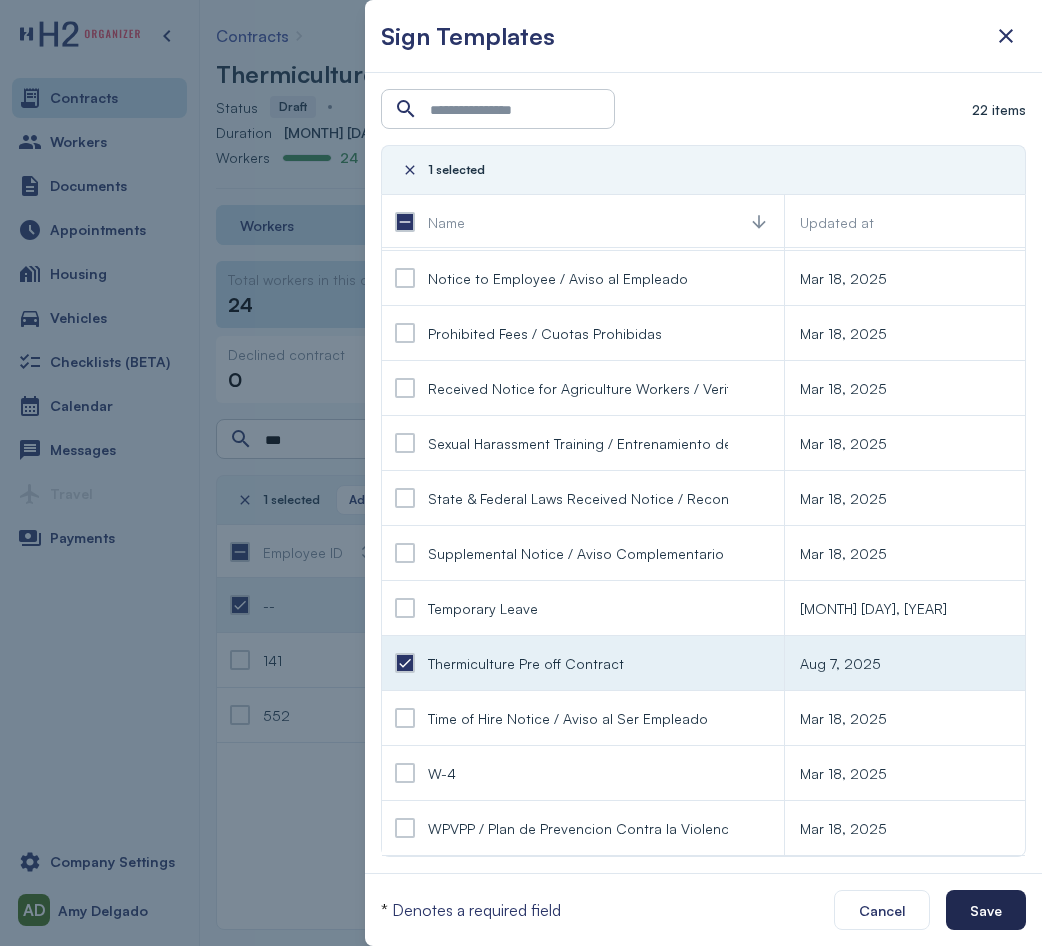 click on "Save" at bounding box center [986, 910] 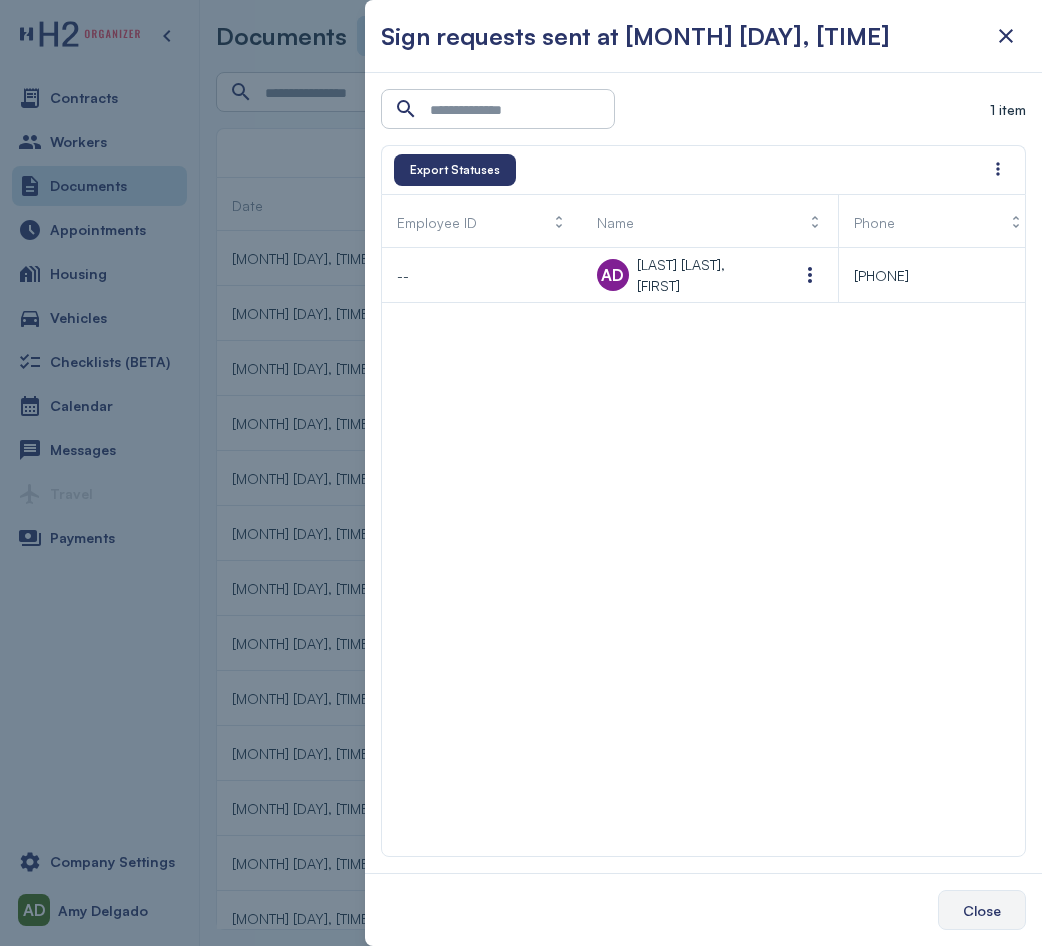 click on "Close" at bounding box center [982, 910] 